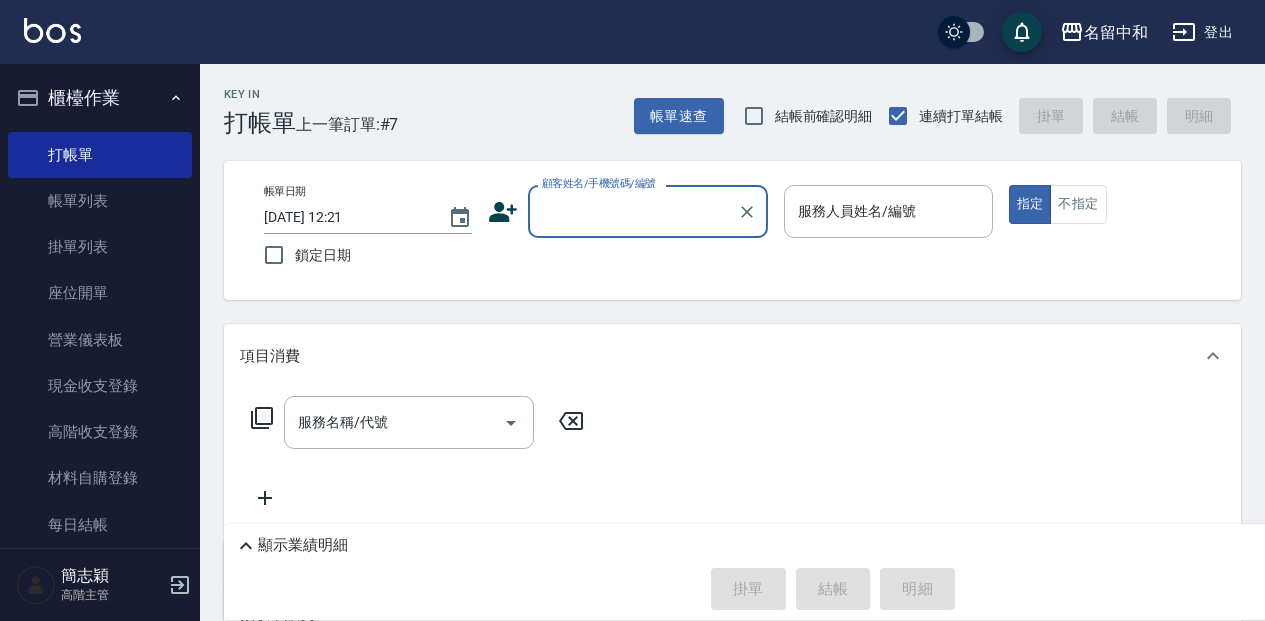 scroll, scrollTop: 0, scrollLeft: 0, axis: both 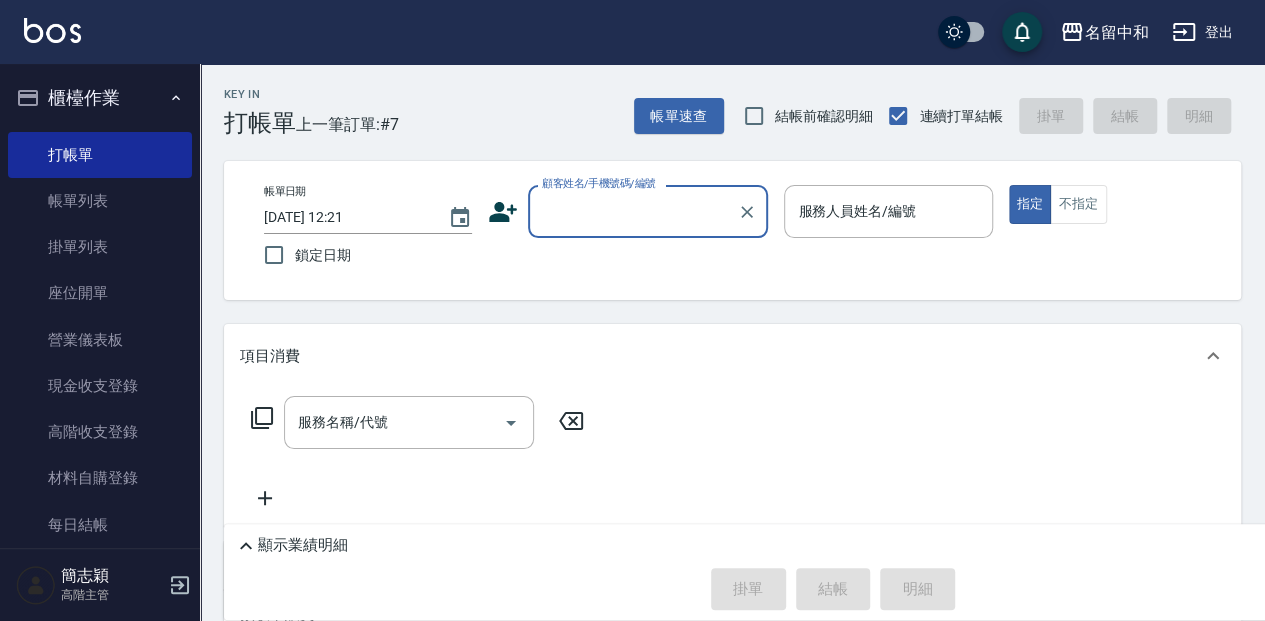 click on "顧客姓名/手機號碼/編號" at bounding box center (633, 211) 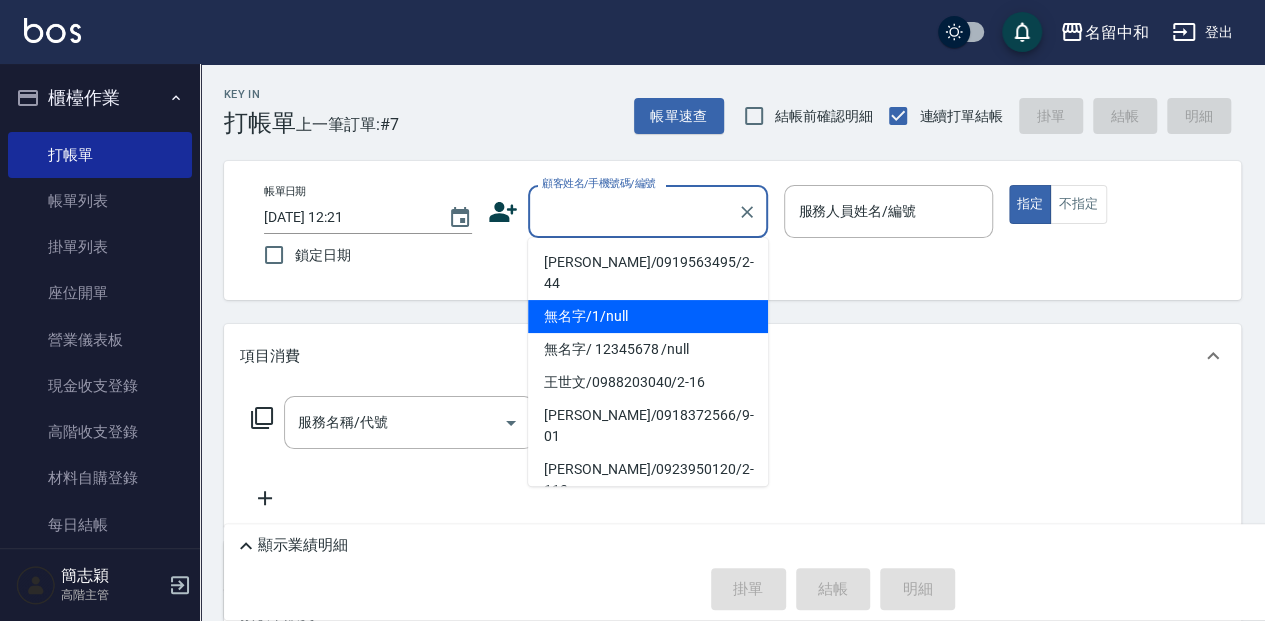 click on "無名字/1/null" at bounding box center (648, 316) 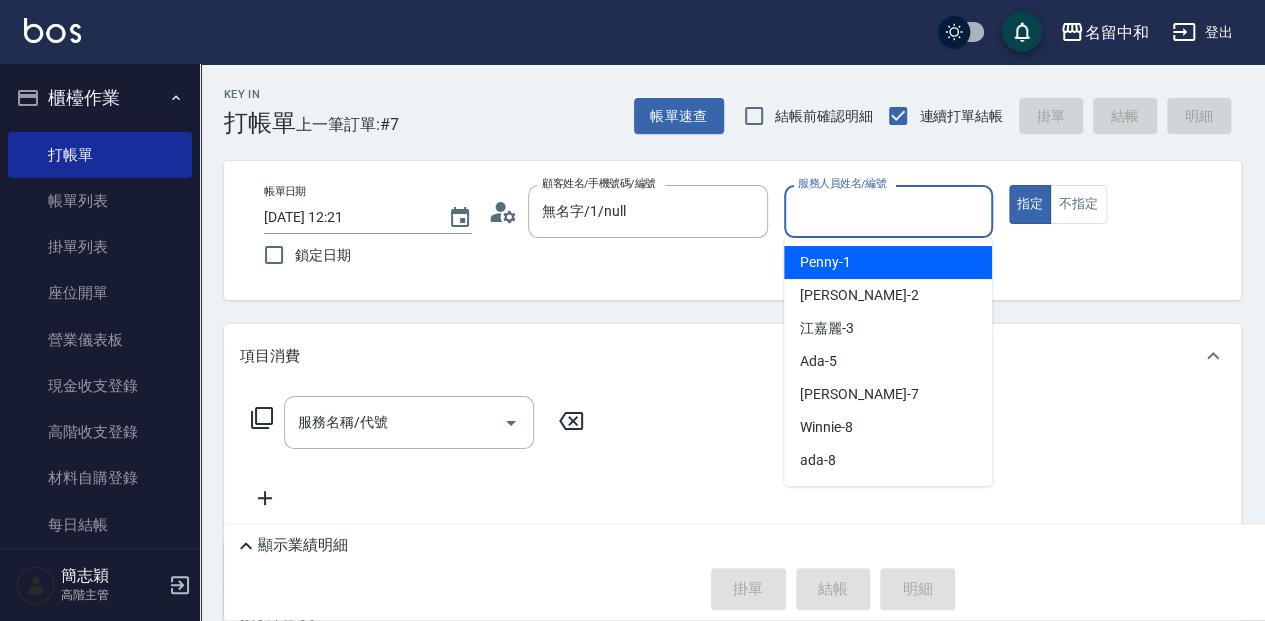 drag, startPoint x: 836, startPoint y: 206, endPoint x: 842, endPoint y: 219, distance: 14.3178215 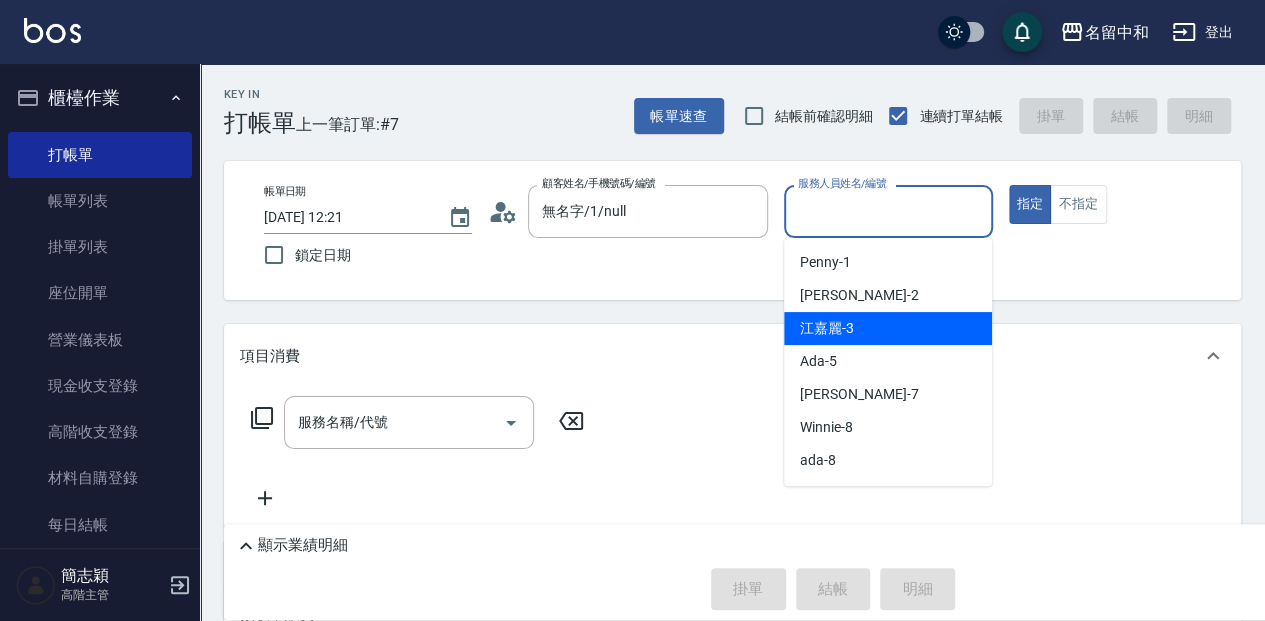 click on "江嘉麗 -3" at bounding box center (888, 328) 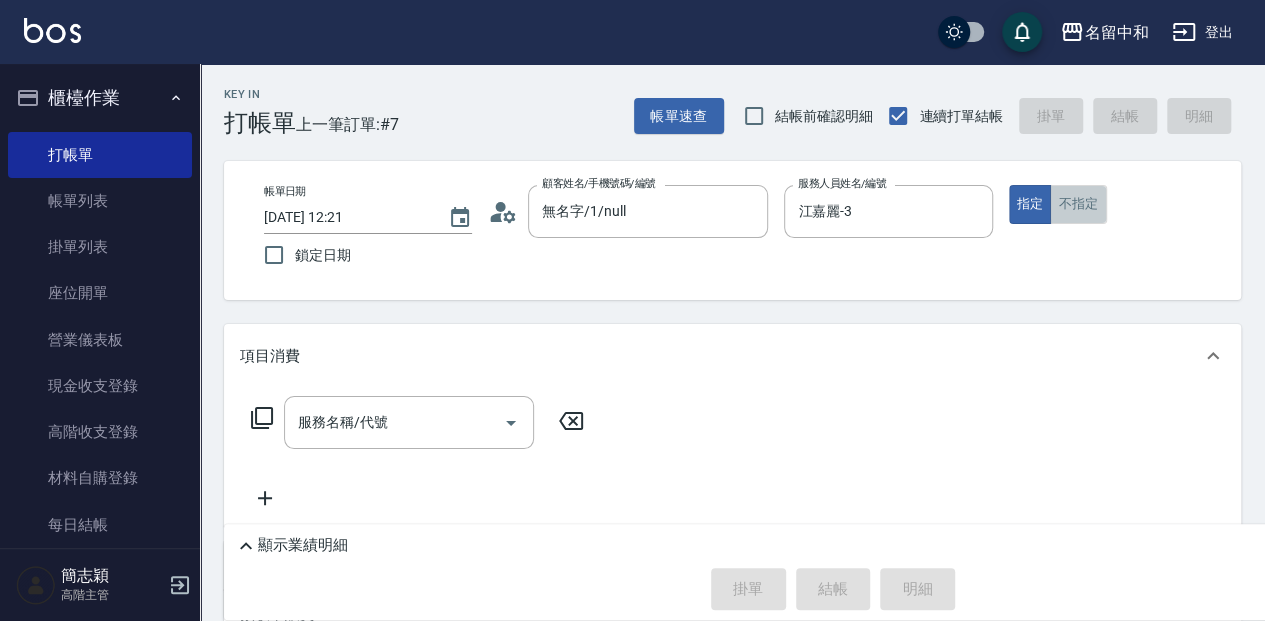 click on "不指定" at bounding box center [1078, 204] 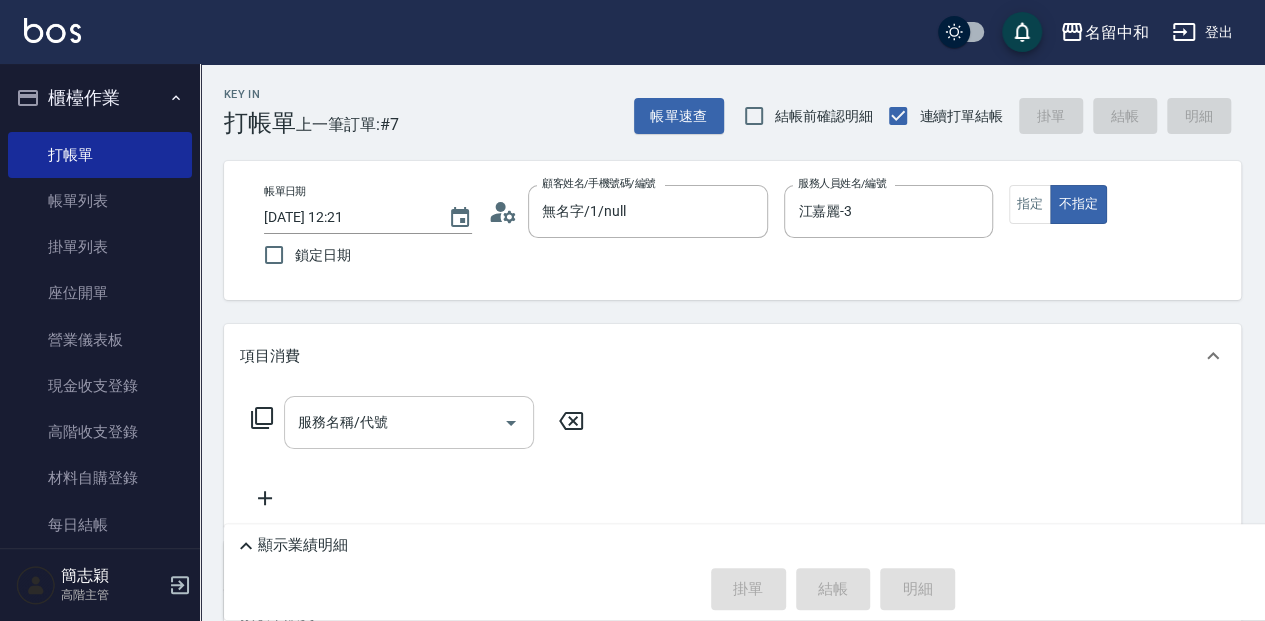 click on "服務名稱/代號" at bounding box center (394, 422) 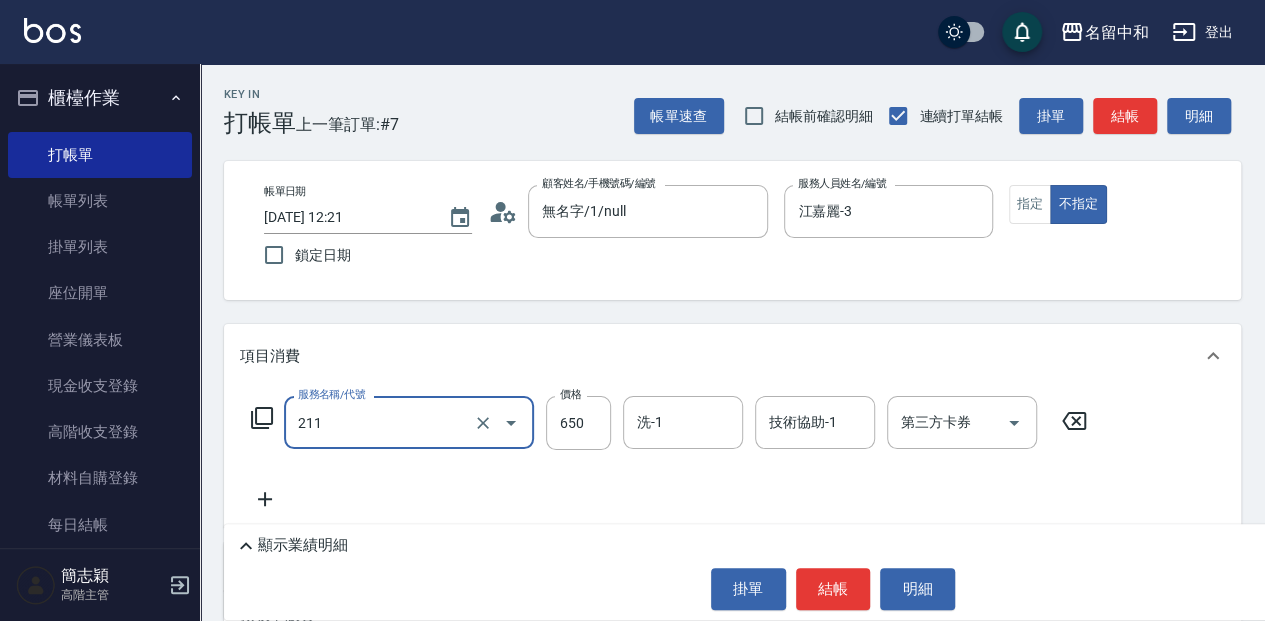 type on "洗+滾珠精油(211)" 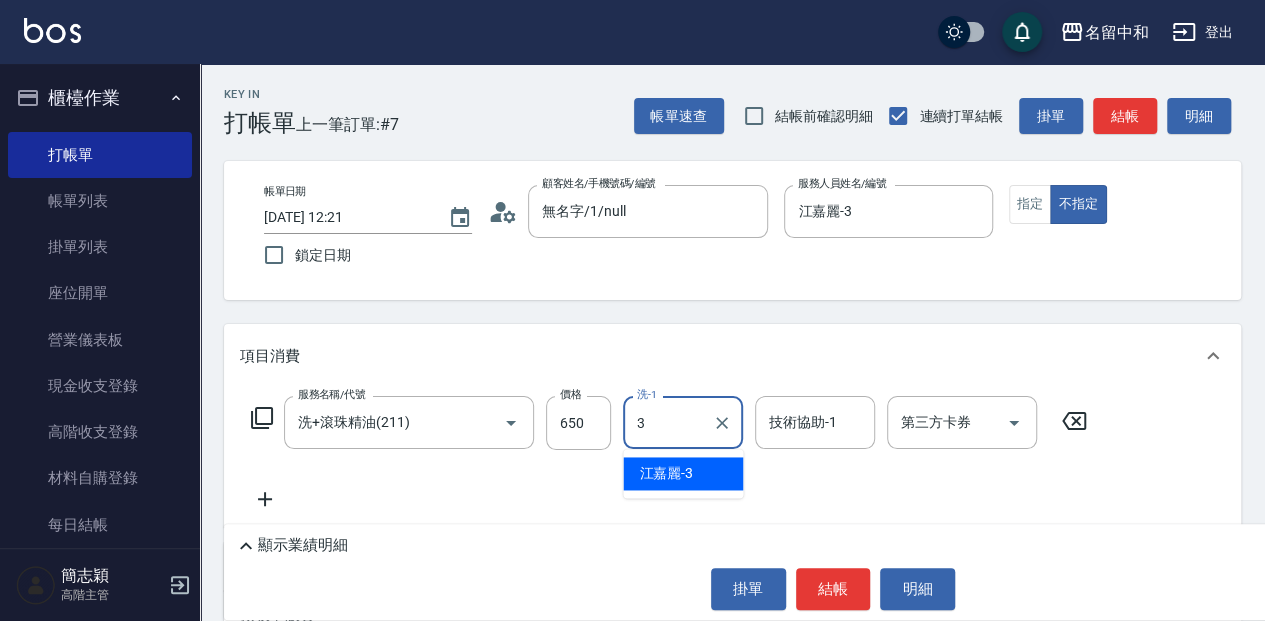 type on "江嘉麗-3" 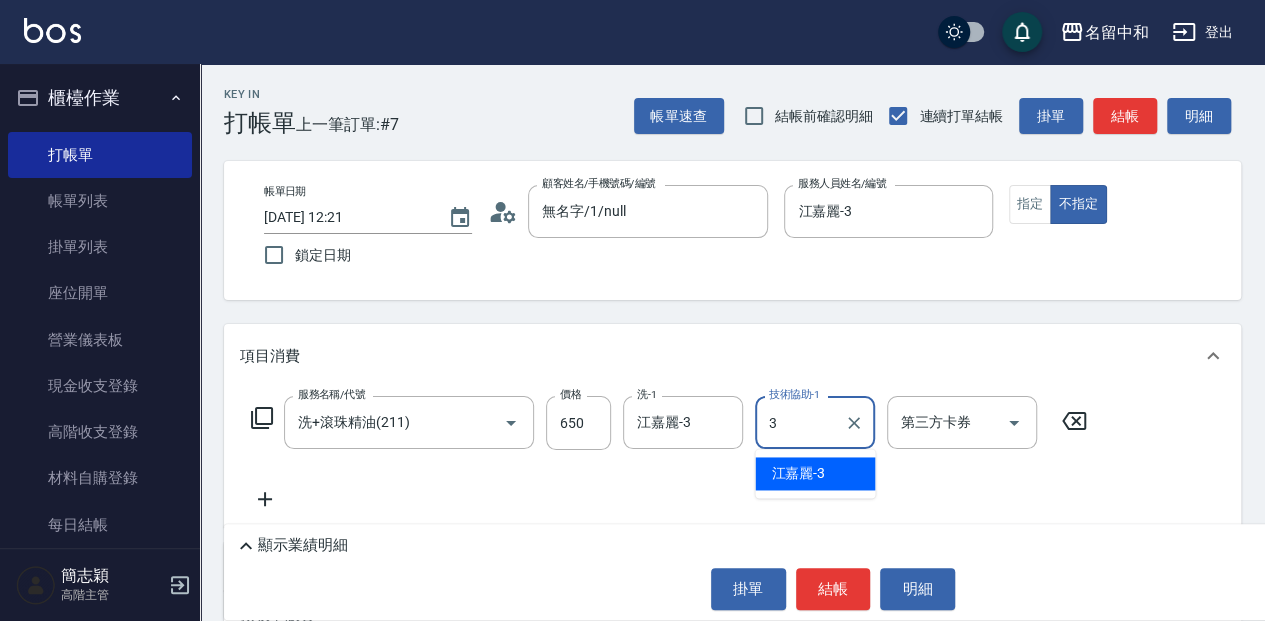 type on "江嘉麗-3" 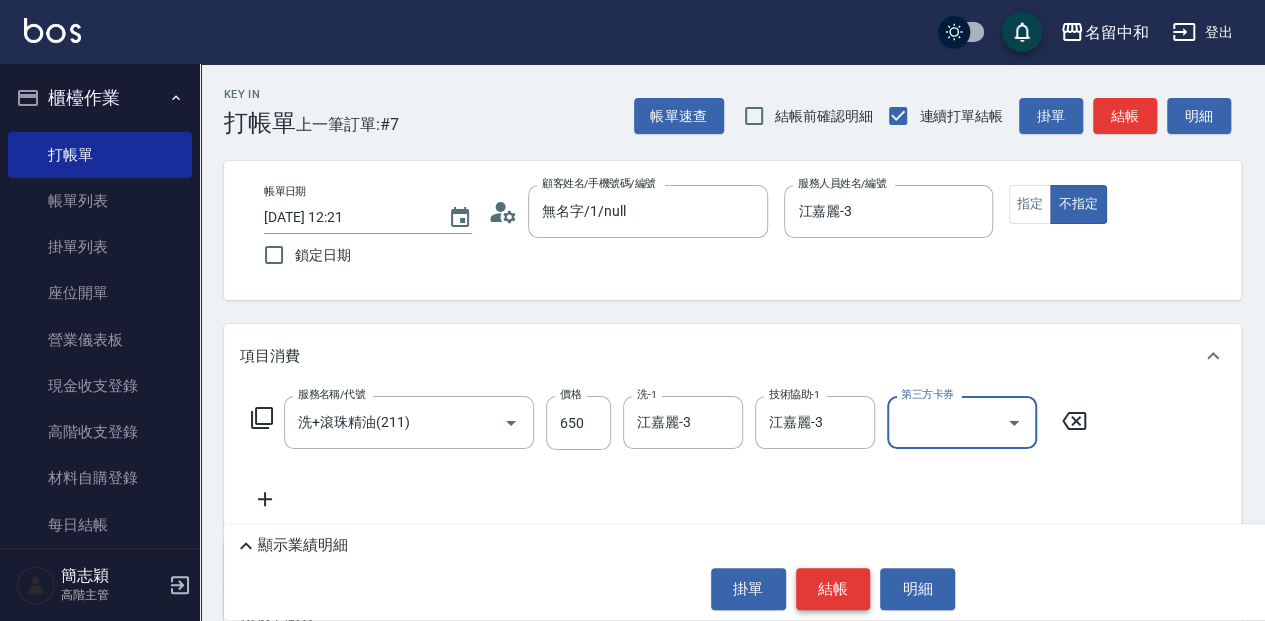 click on "結帳" at bounding box center (833, 589) 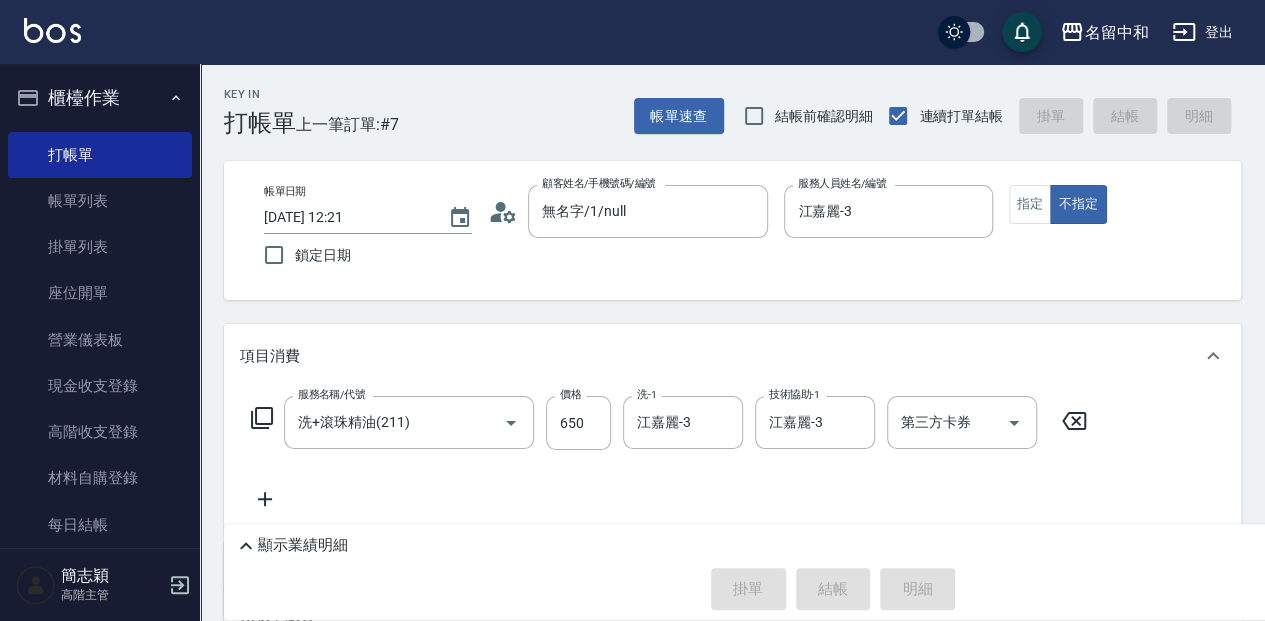 type on "[DATE] 13:02" 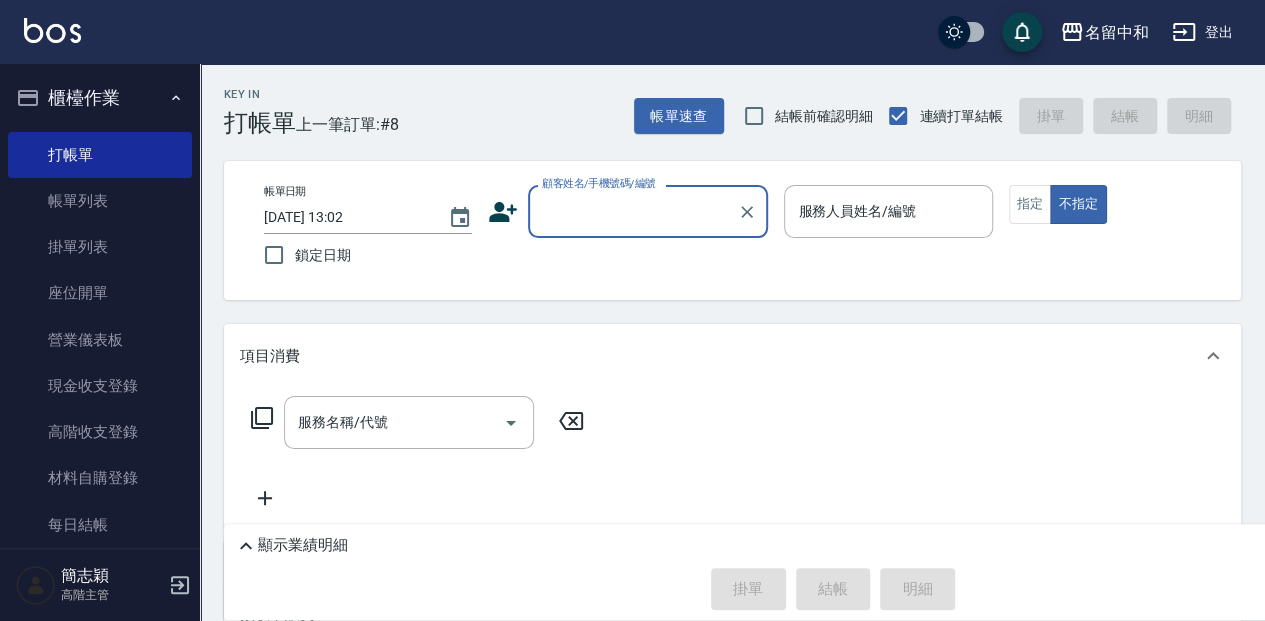 click on "顧客姓名/手機號碼/編號" at bounding box center [633, 211] 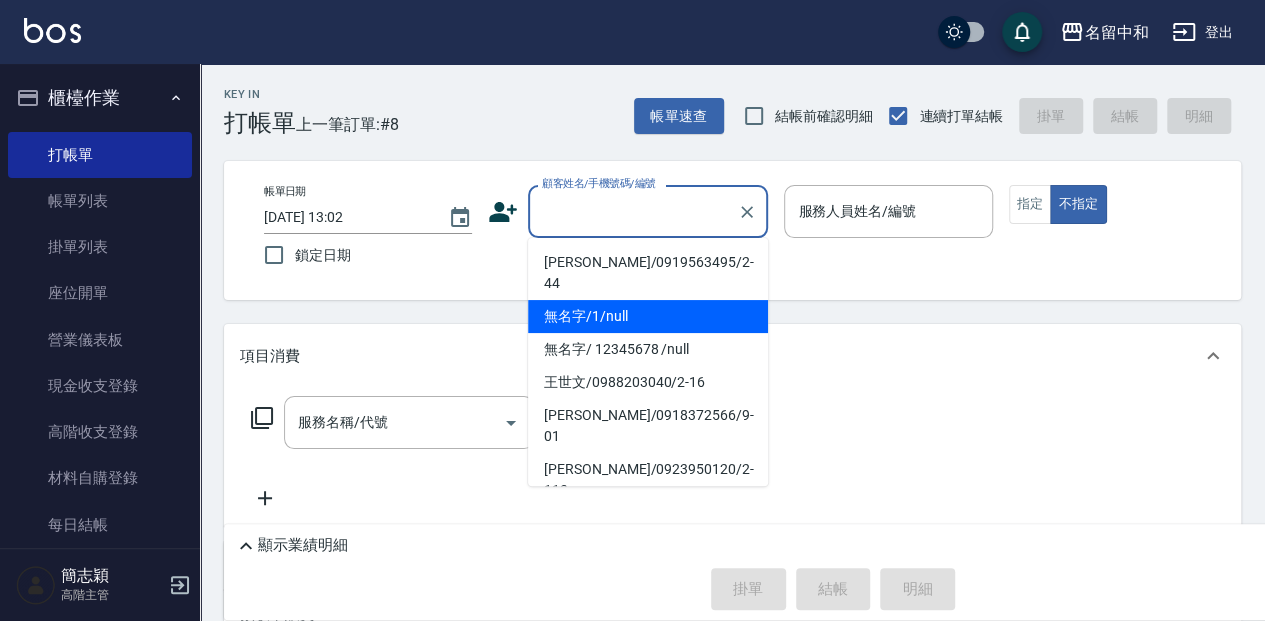 click on "無名字/1/null" at bounding box center [648, 316] 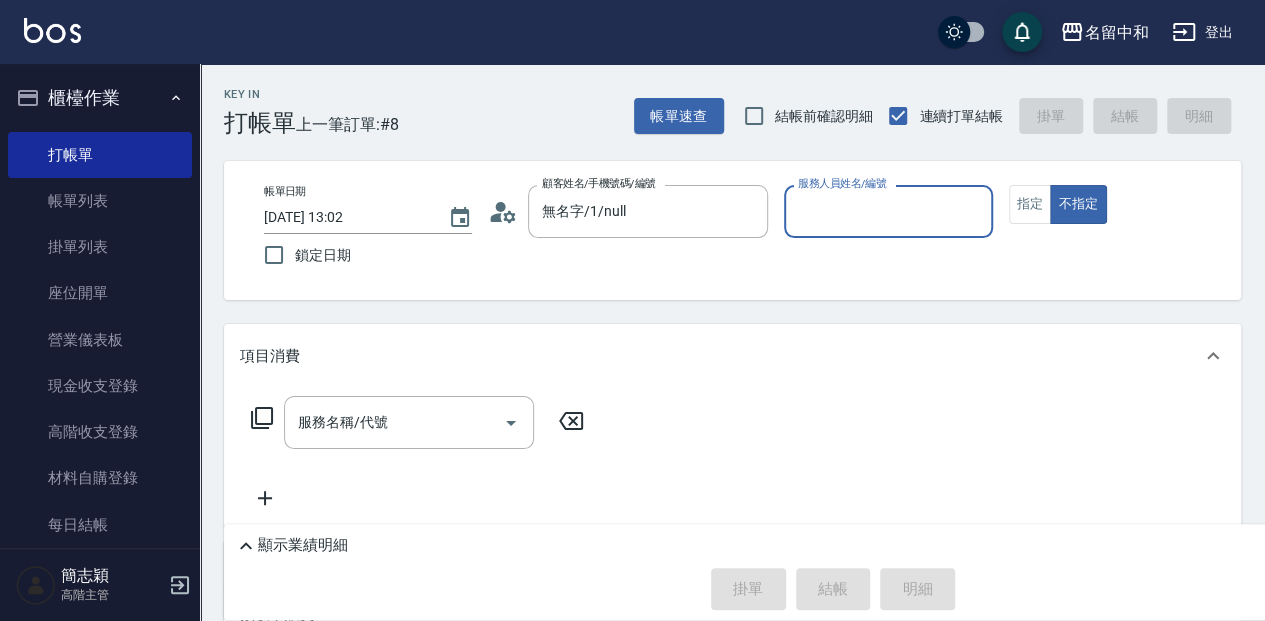 click on "服務人員姓名/編號" at bounding box center [888, 211] 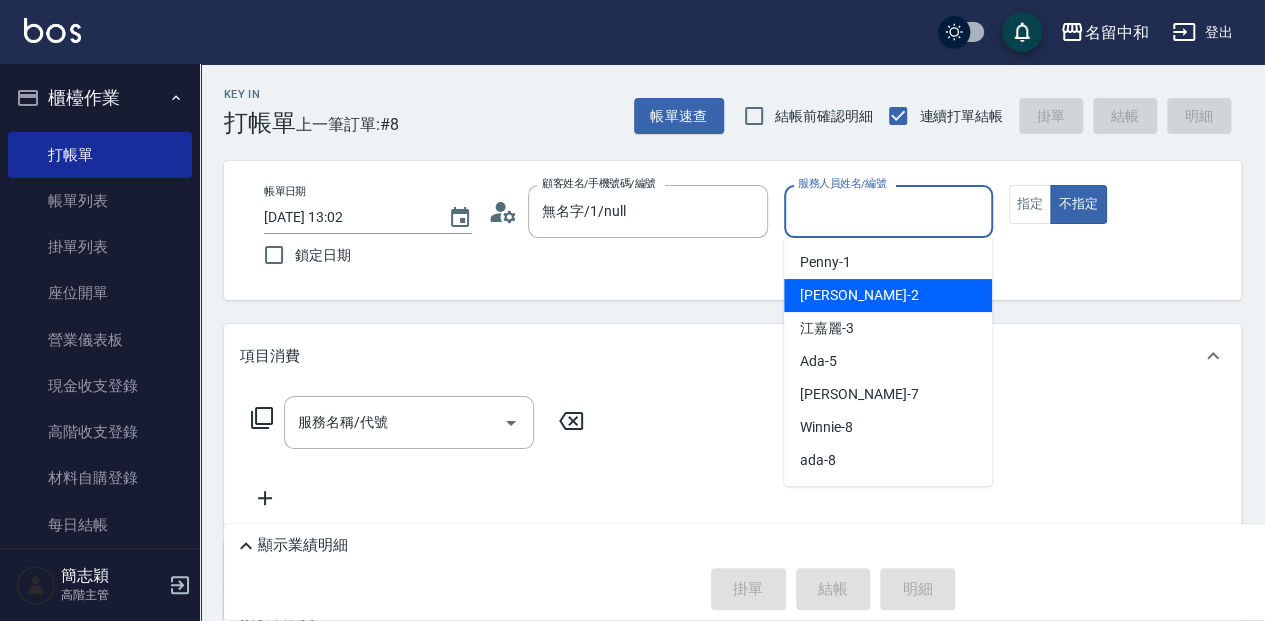 click on "[PERSON_NAME] -2" at bounding box center [888, 295] 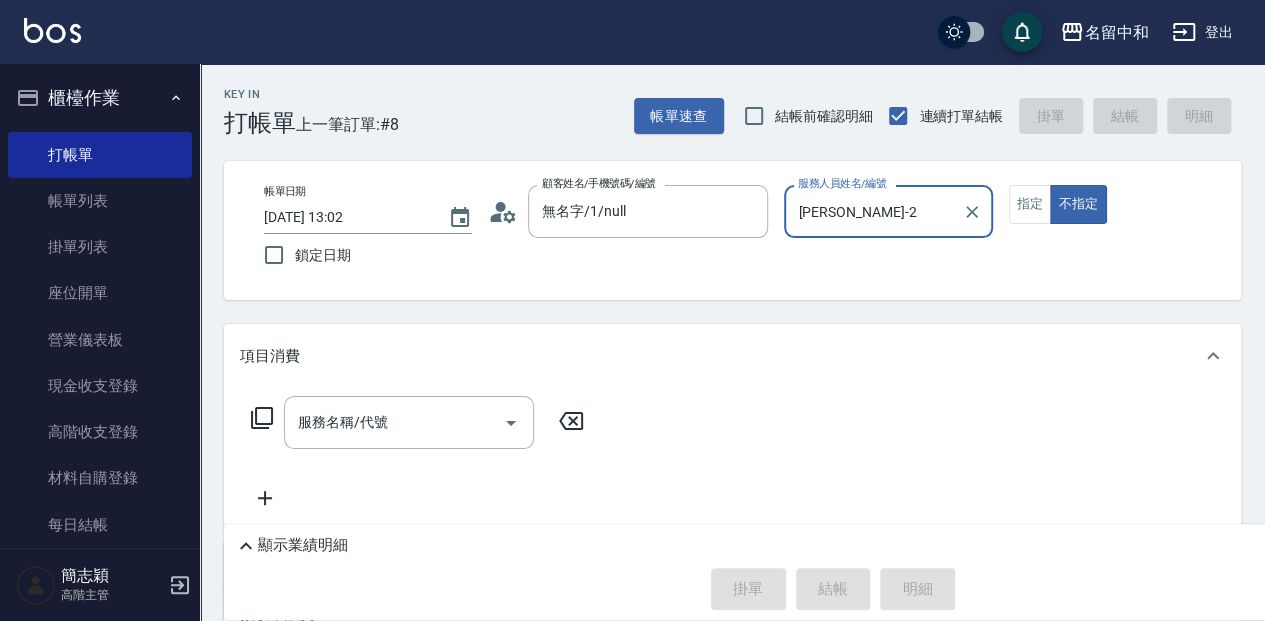 drag, startPoint x: 1018, startPoint y: 206, endPoint x: 994, endPoint y: 225, distance: 30.610456 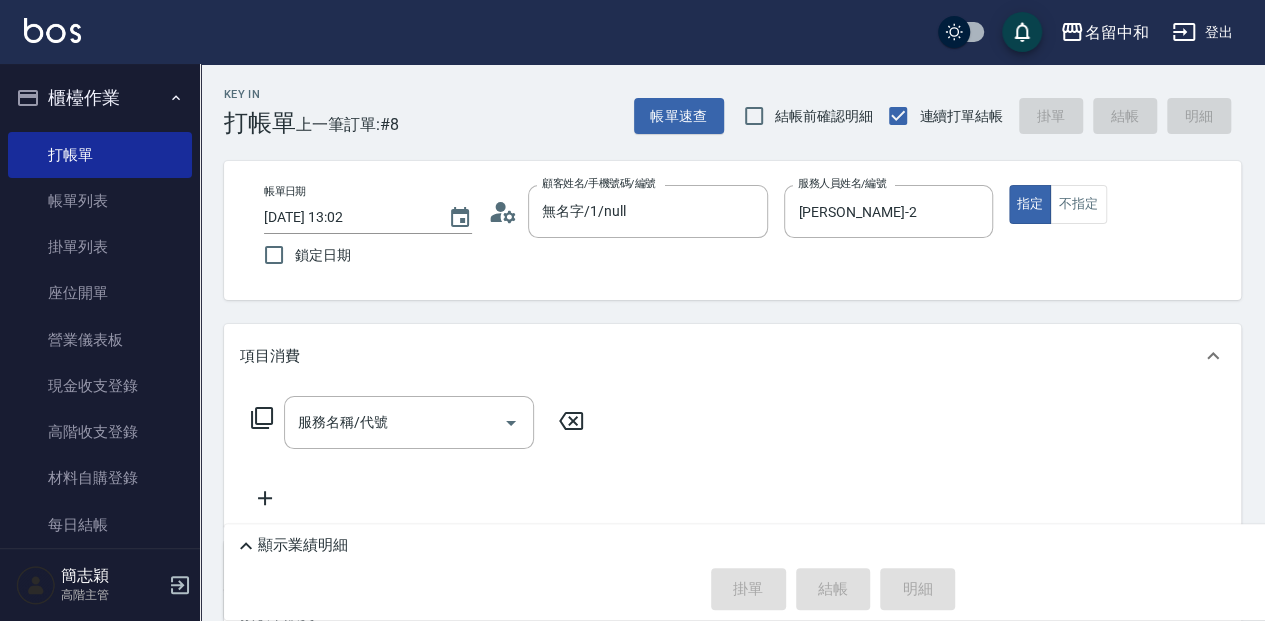 scroll, scrollTop: 66, scrollLeft: 0, axis: vertical 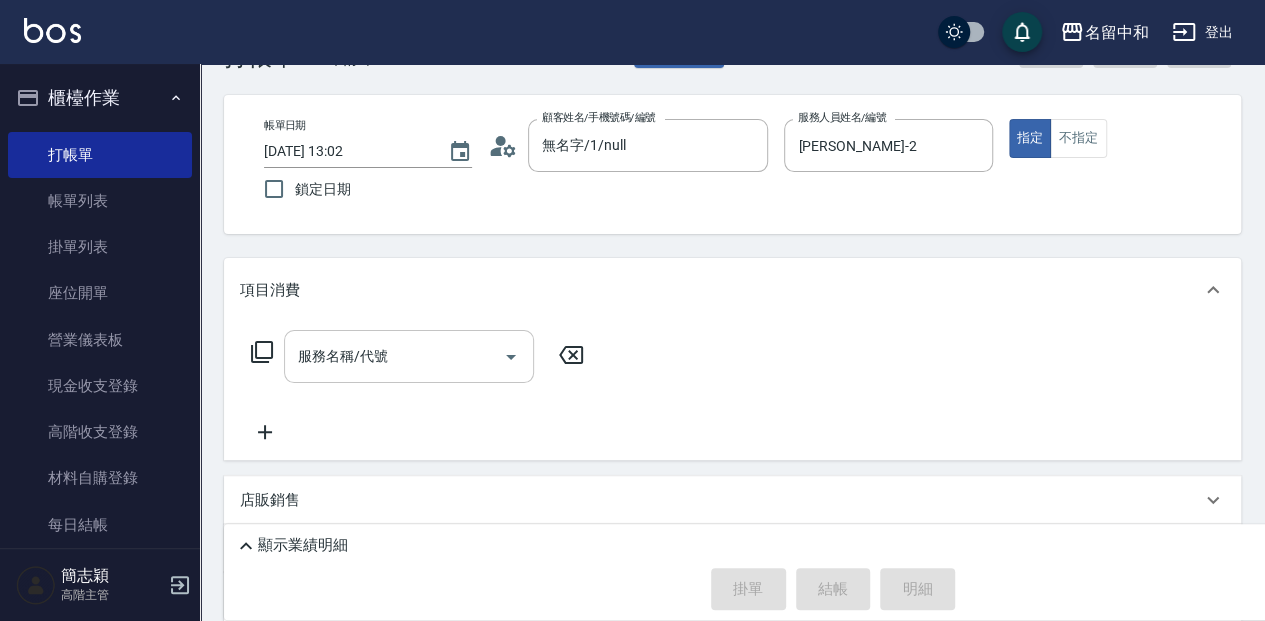 click on "服務名稱/代號" at bounding box center [394, 356] 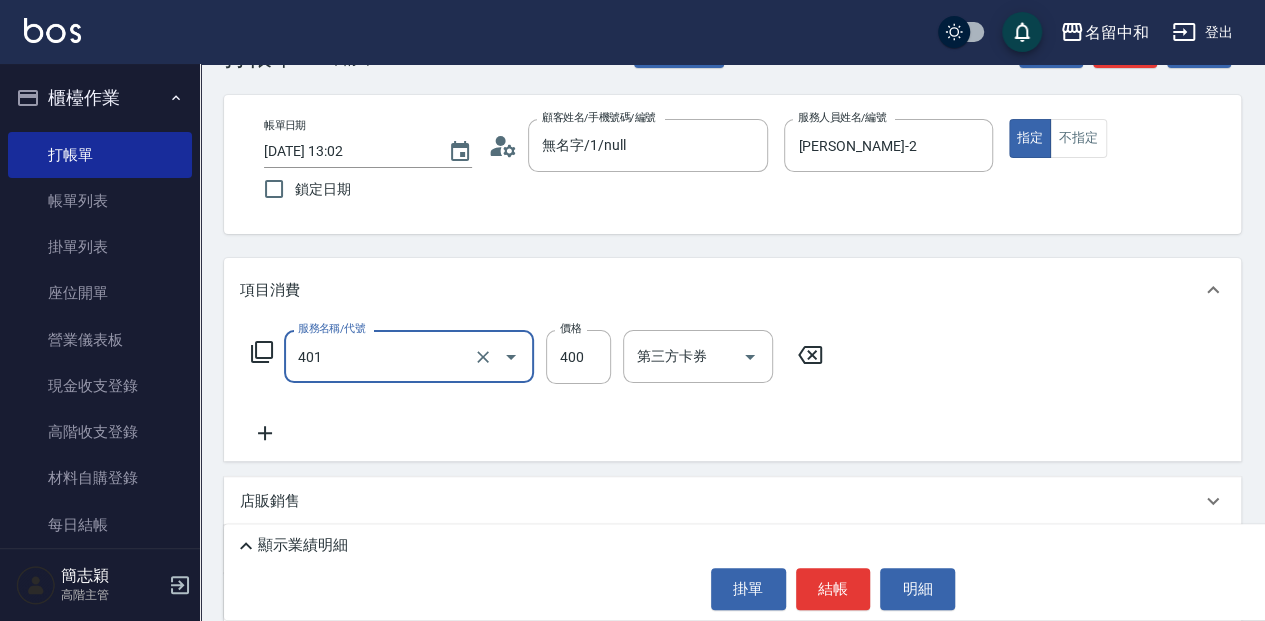 type on "剪髮(400)(401)" 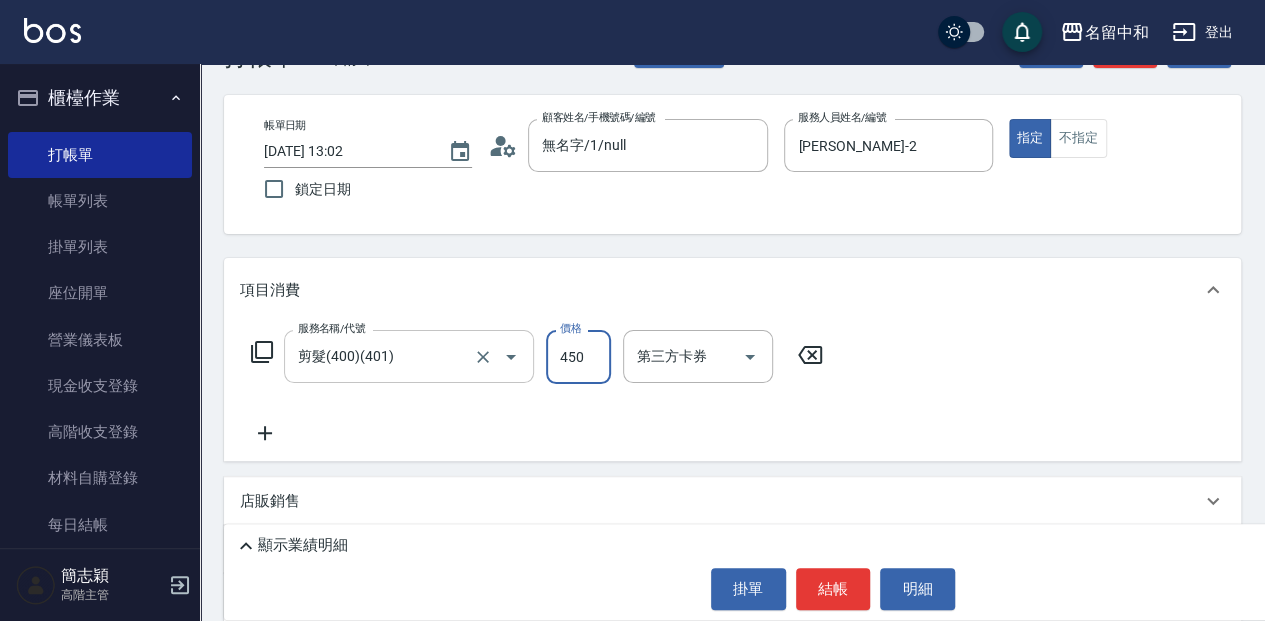 type on "450" 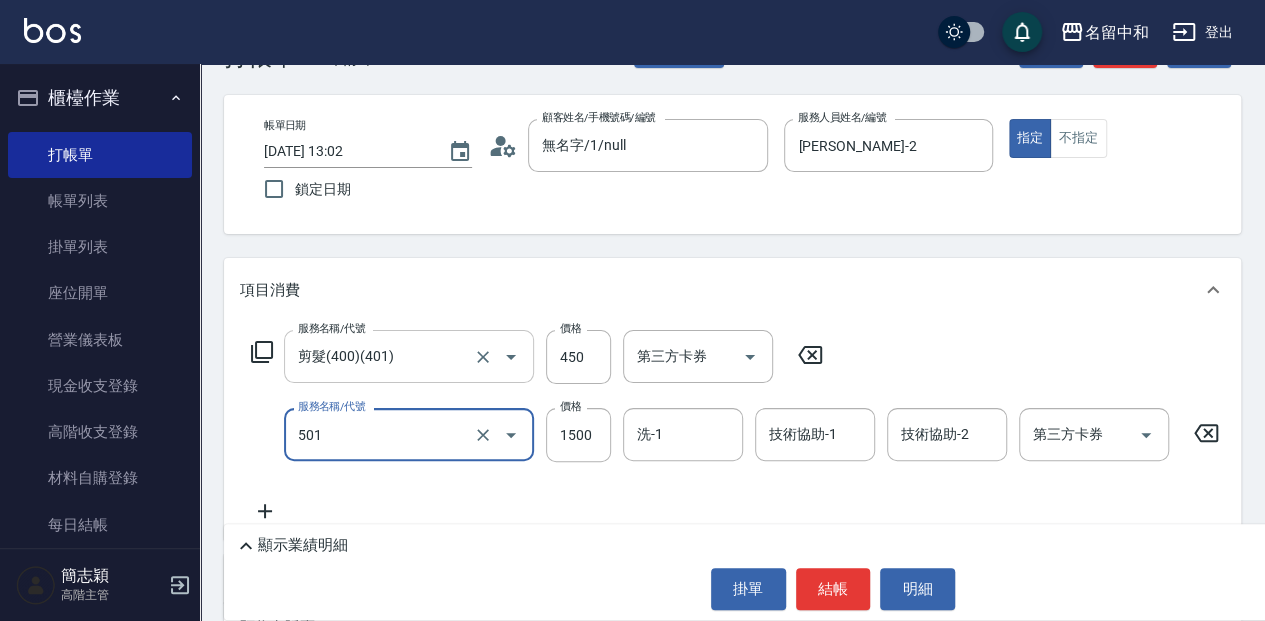 type on "染髮(1500](501)" 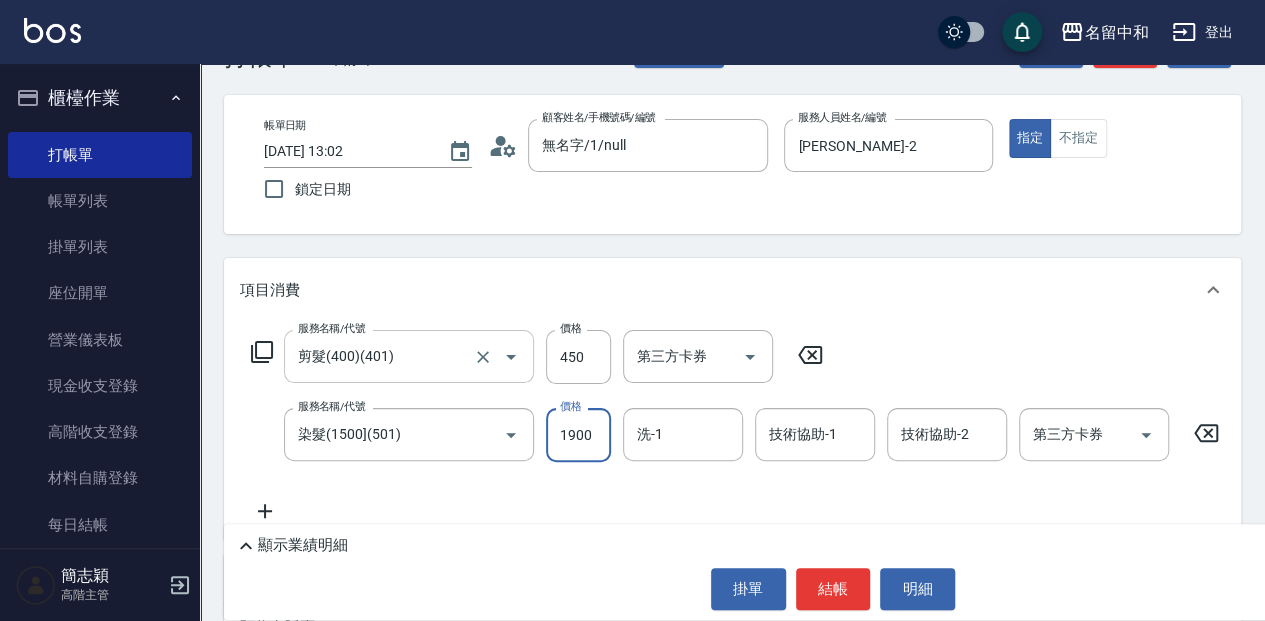 type on "1900" 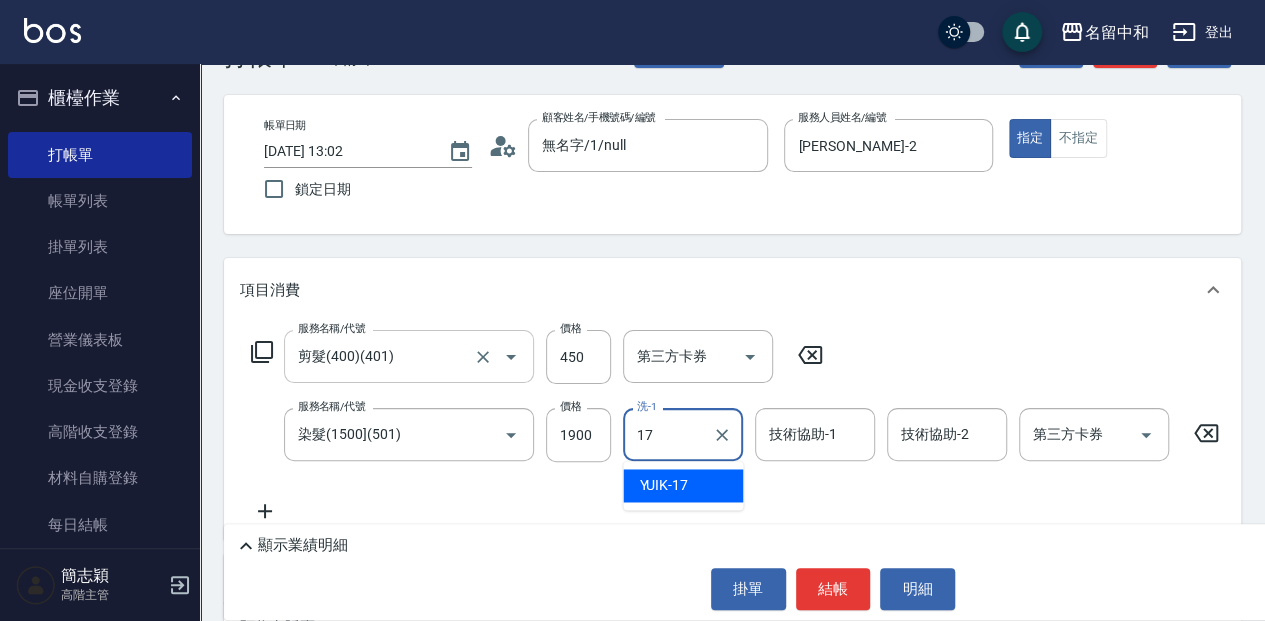 type on "YUIK-17" 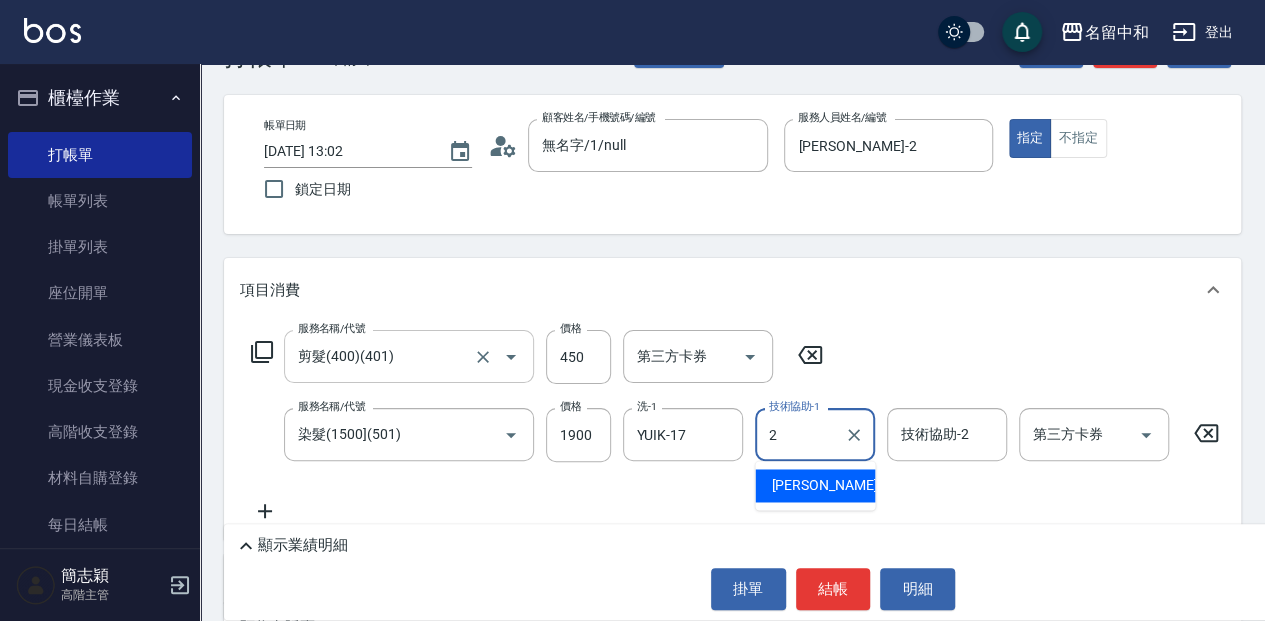 type on "[PERSON_NAME]-2" 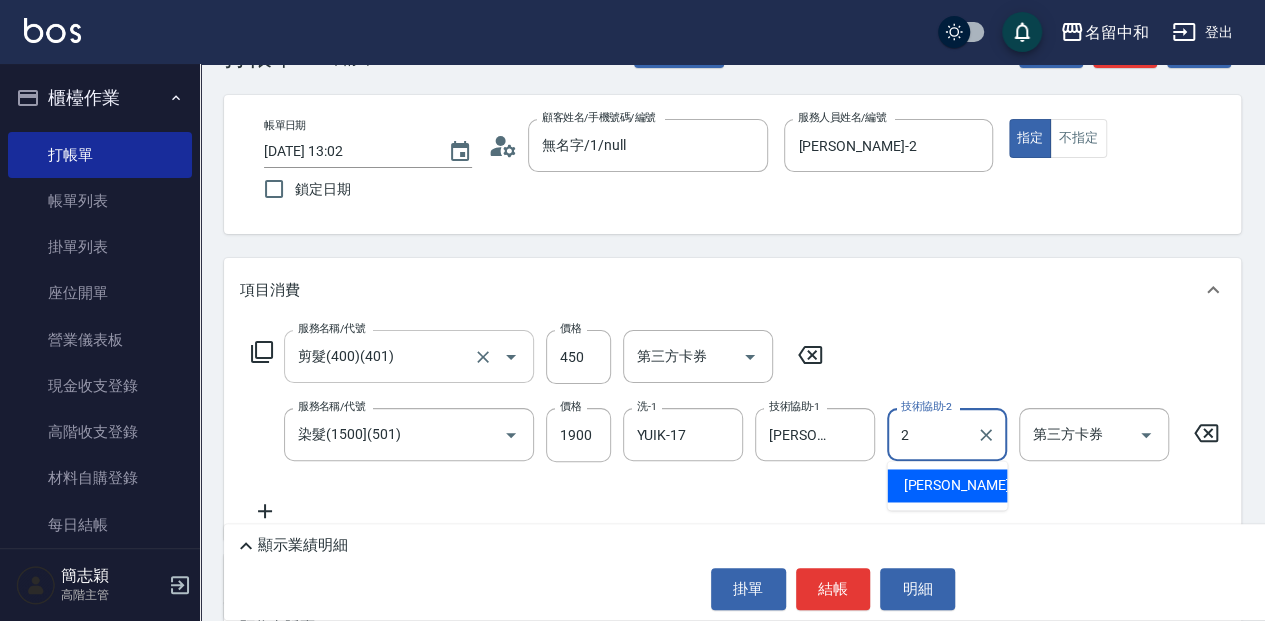 type on "[PERSON_NAME]-2" 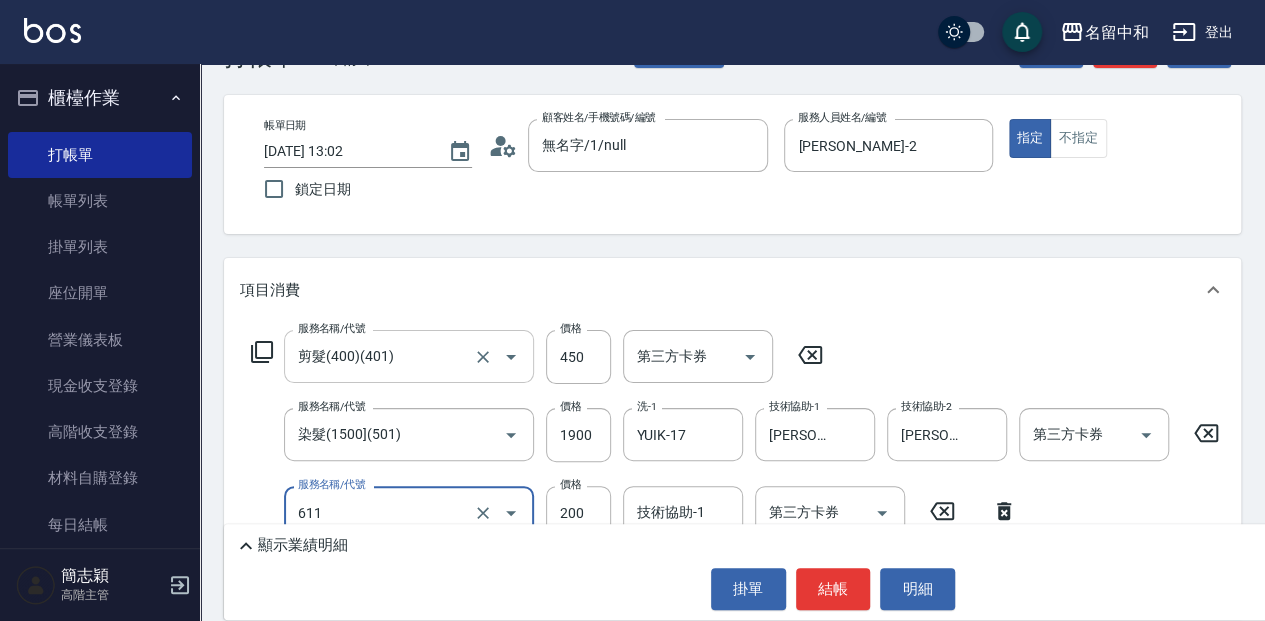 type on "染.頭皮隔離(611)" 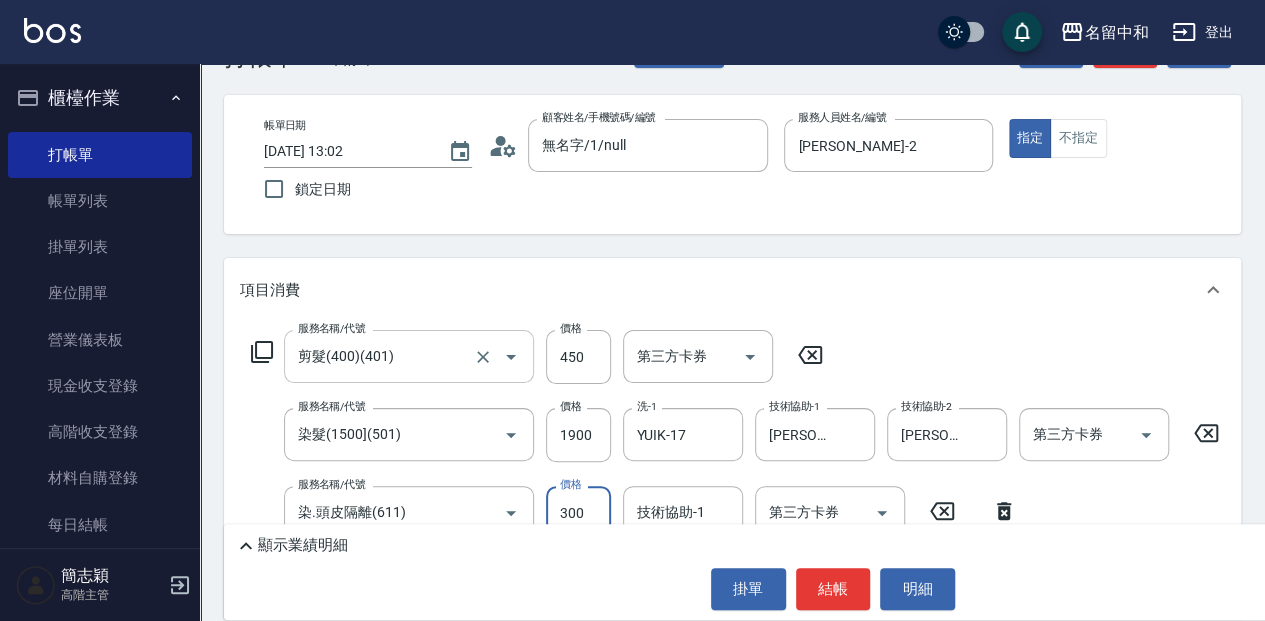 type on "300" 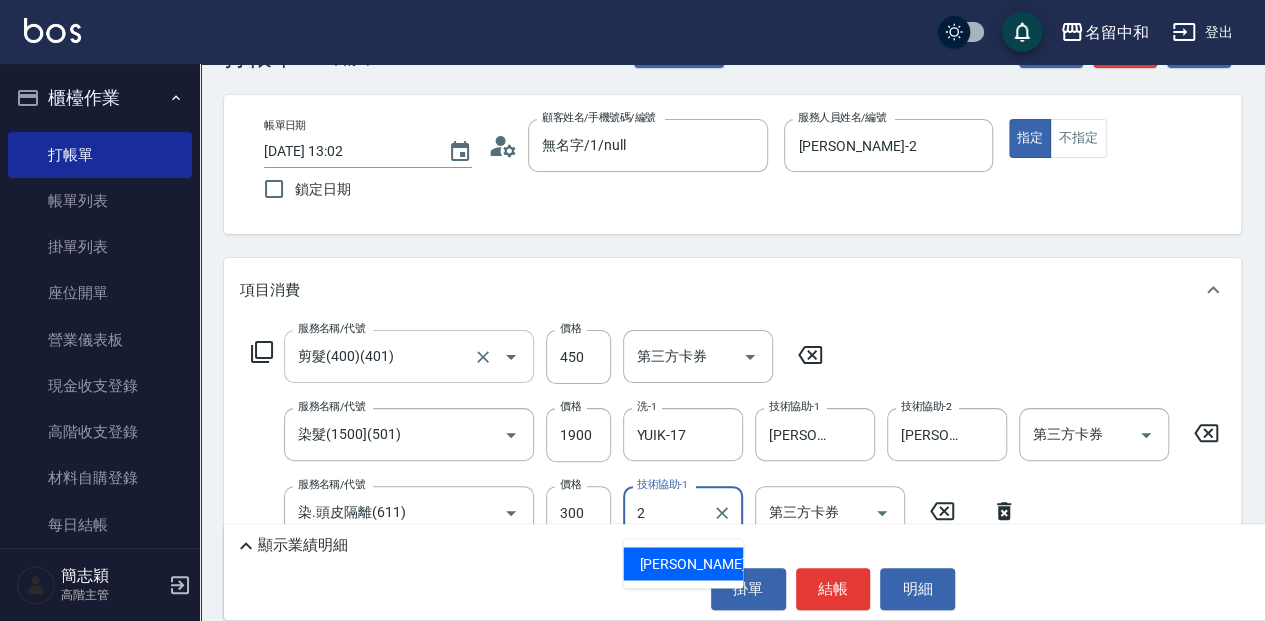 type on "[PERSON_NAME]-2" 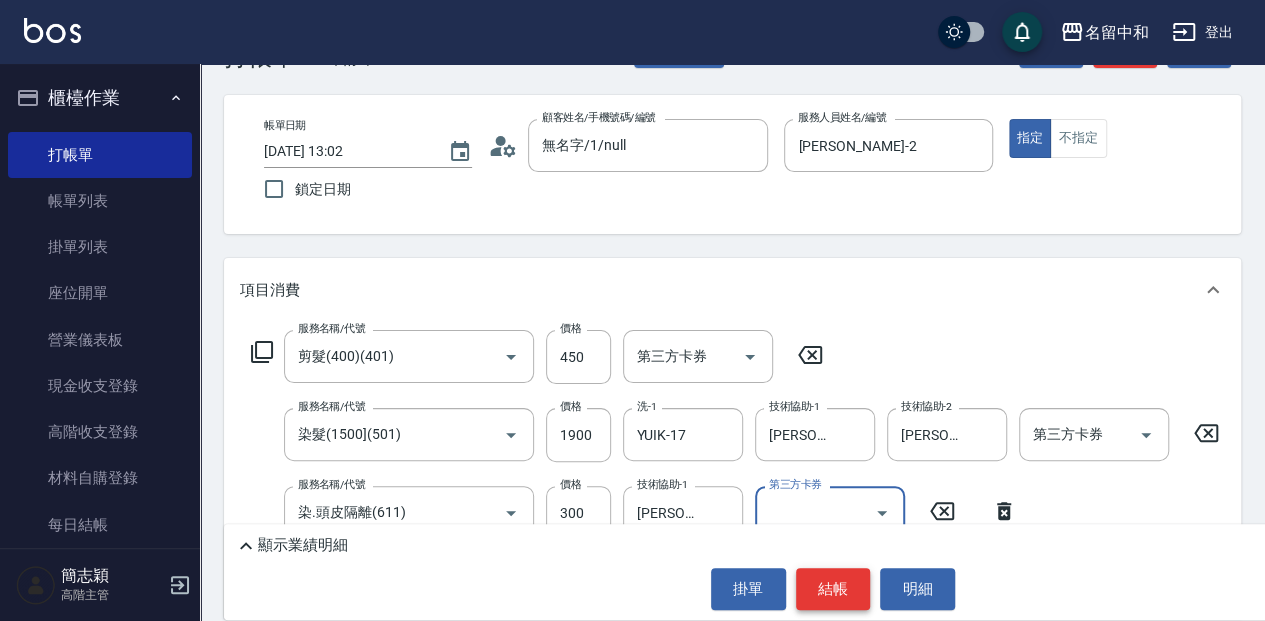 click on "結帳" at bounding box center (833, 589) 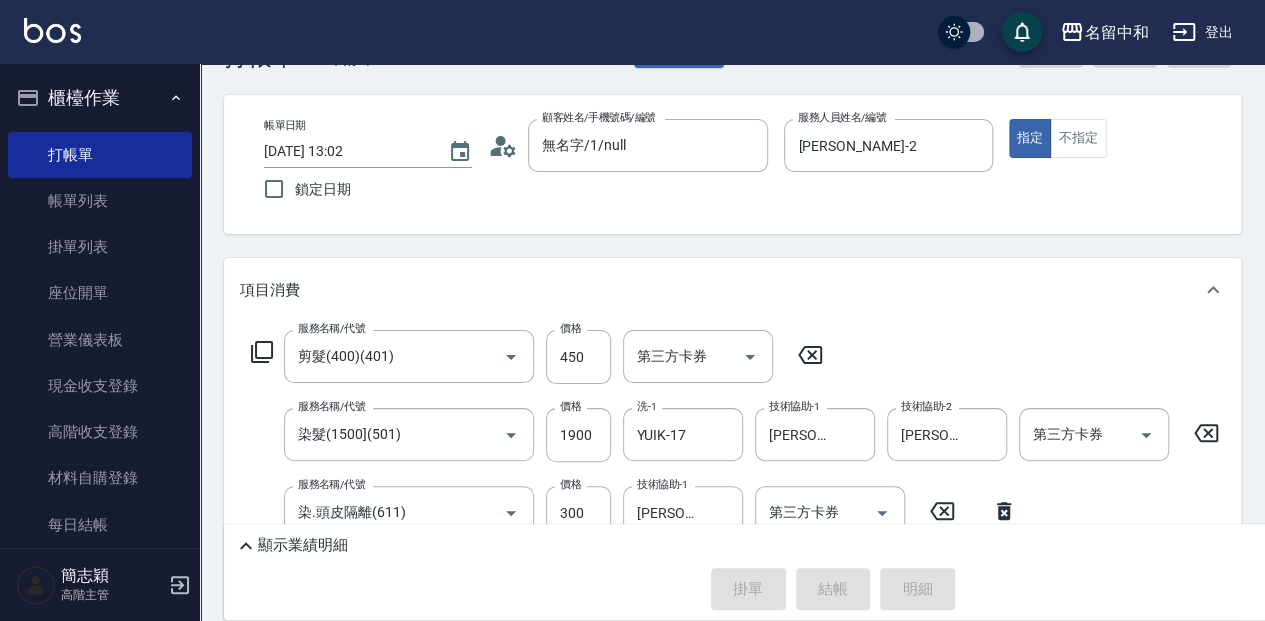 type on "[DATE] 13:13" 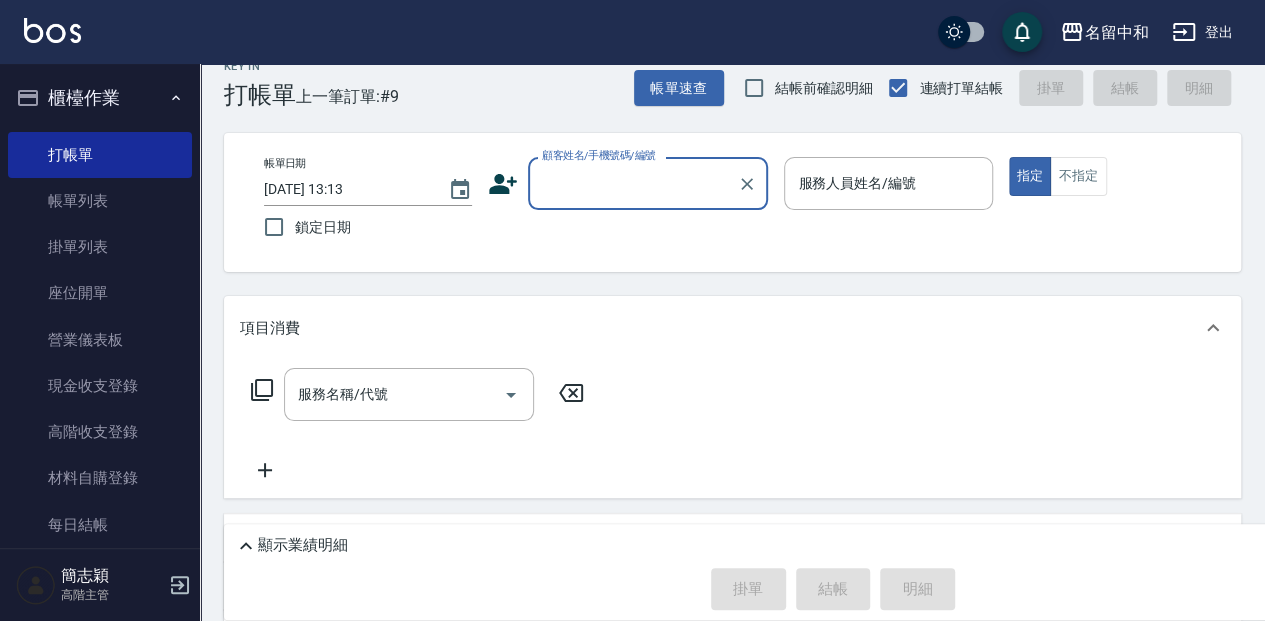 scroll, scrollTop: 0, scrollLeft: 0, axis: both 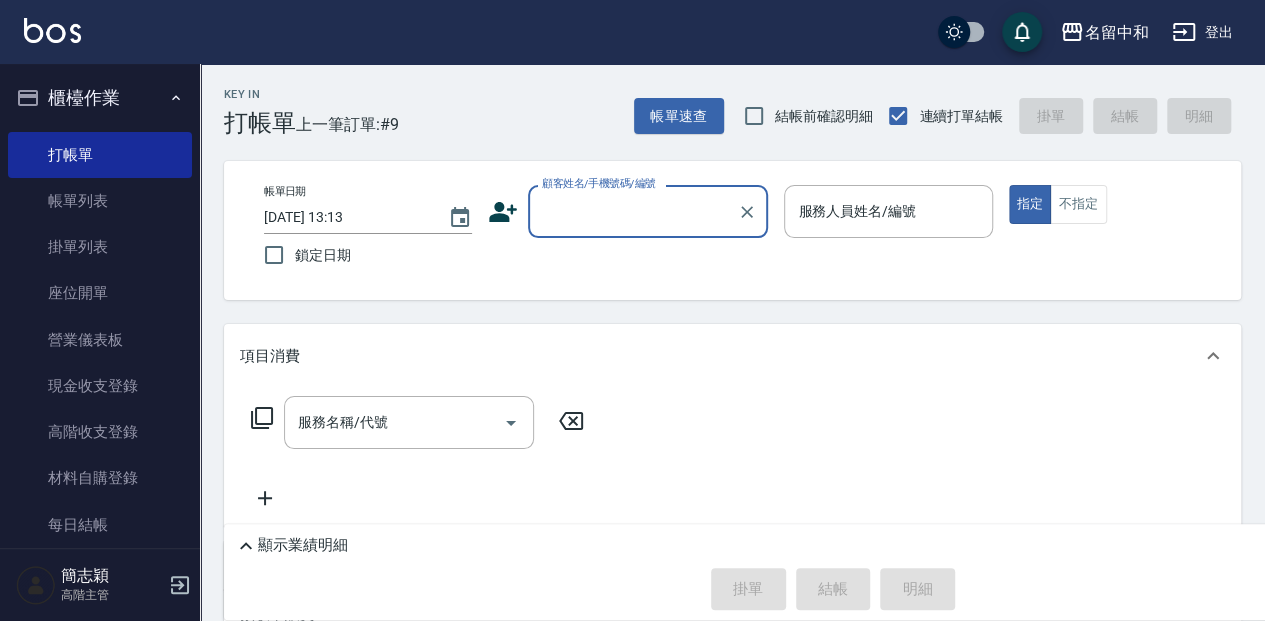 click on "顧客姓名/手機號碼/編號" at bounding box center [633, 211] 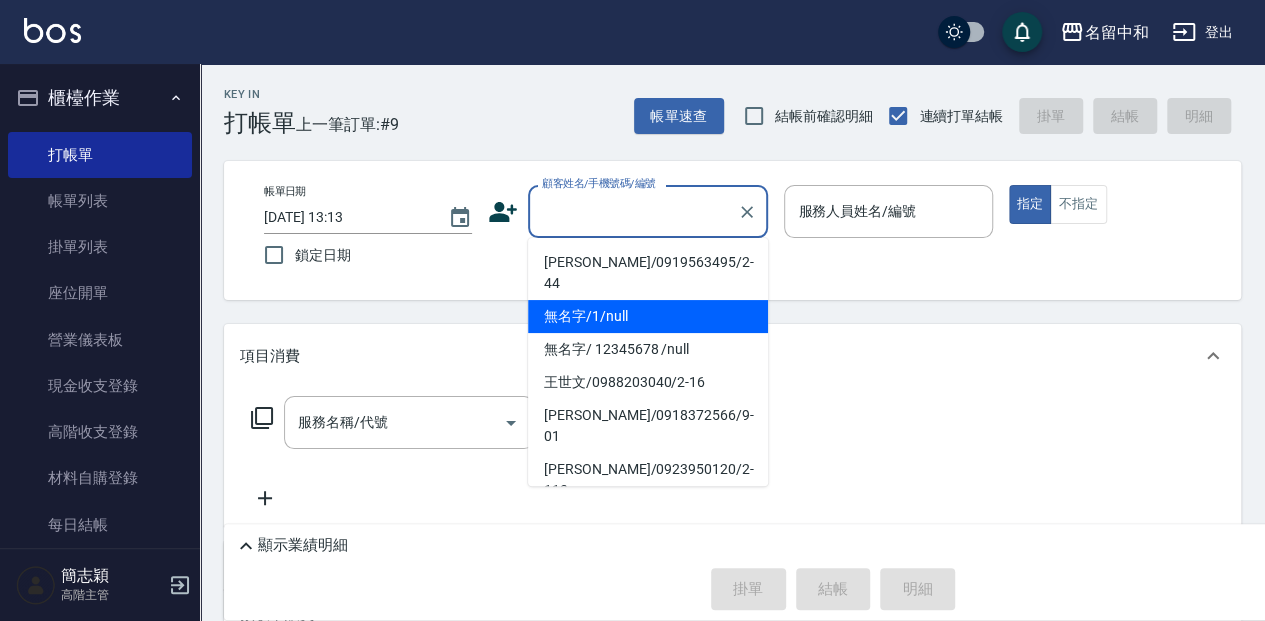 drag, startPoint x: 610, startPoint y: 301, endPoint x: 910, endPoint y: 228, distance: 308.75394 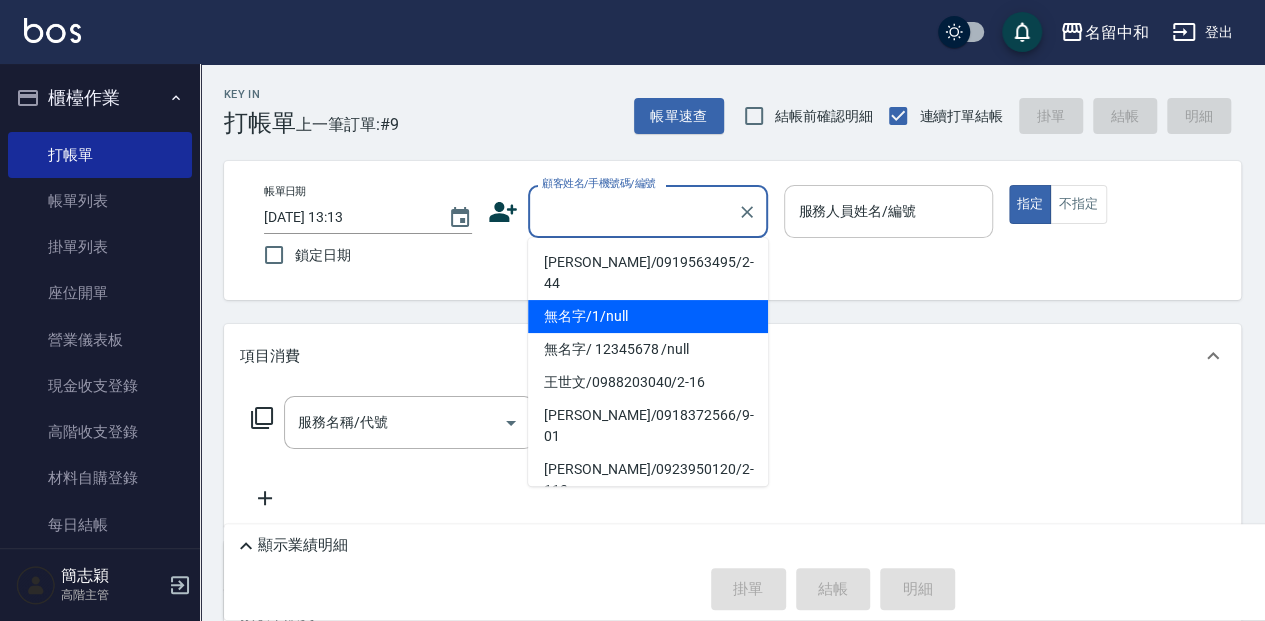 type on "無名字/1/null" 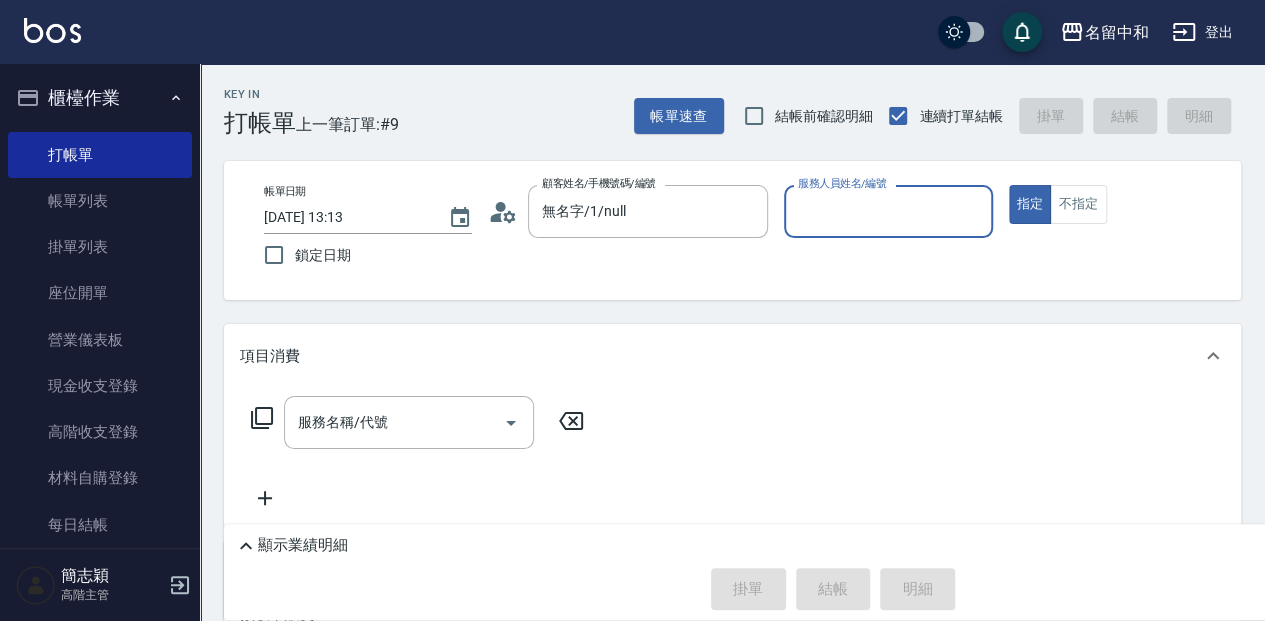 click on "服務人員姓名/編號" at bounding box center (888, 211) 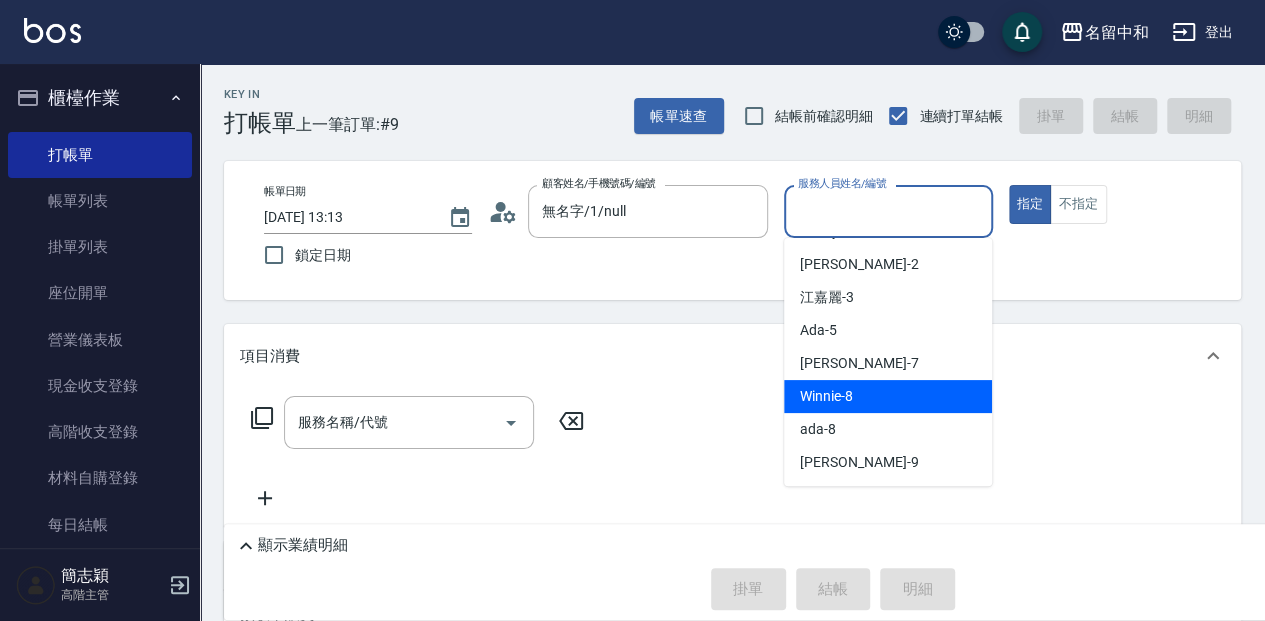 scroll, scrollTop: 66, scrollLeft: 0, axis: vertical 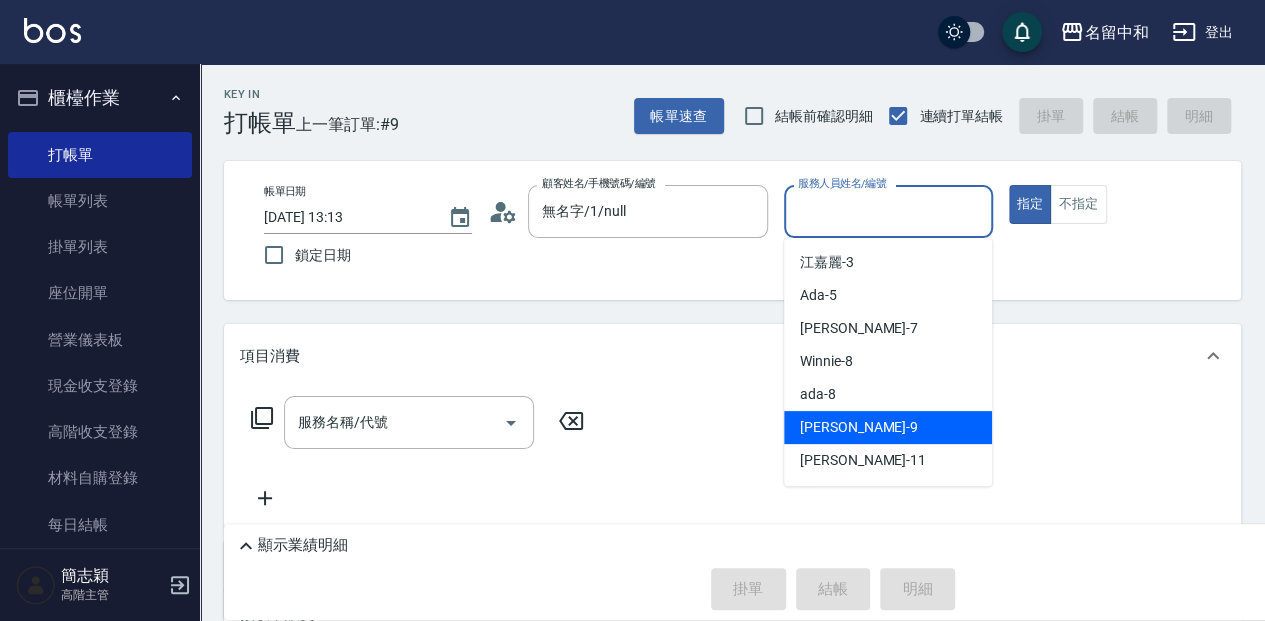 click on "[PERSON_NAME] -9" at bounding box center [888, 427] 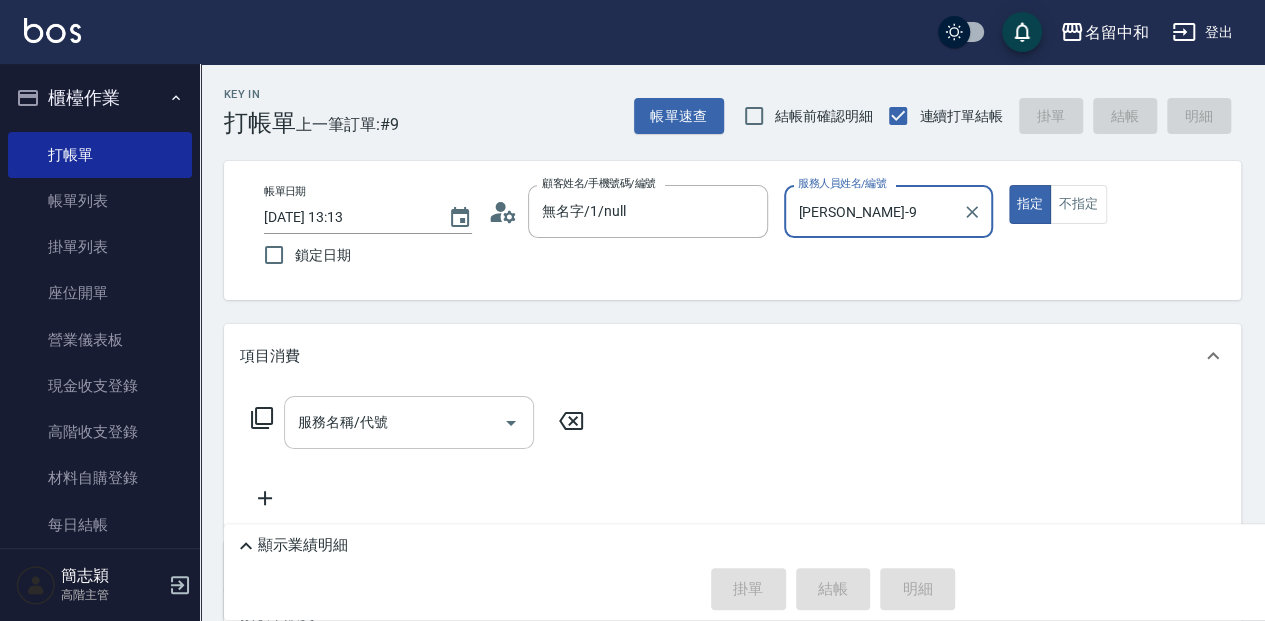 click on "服務名稱/代號" 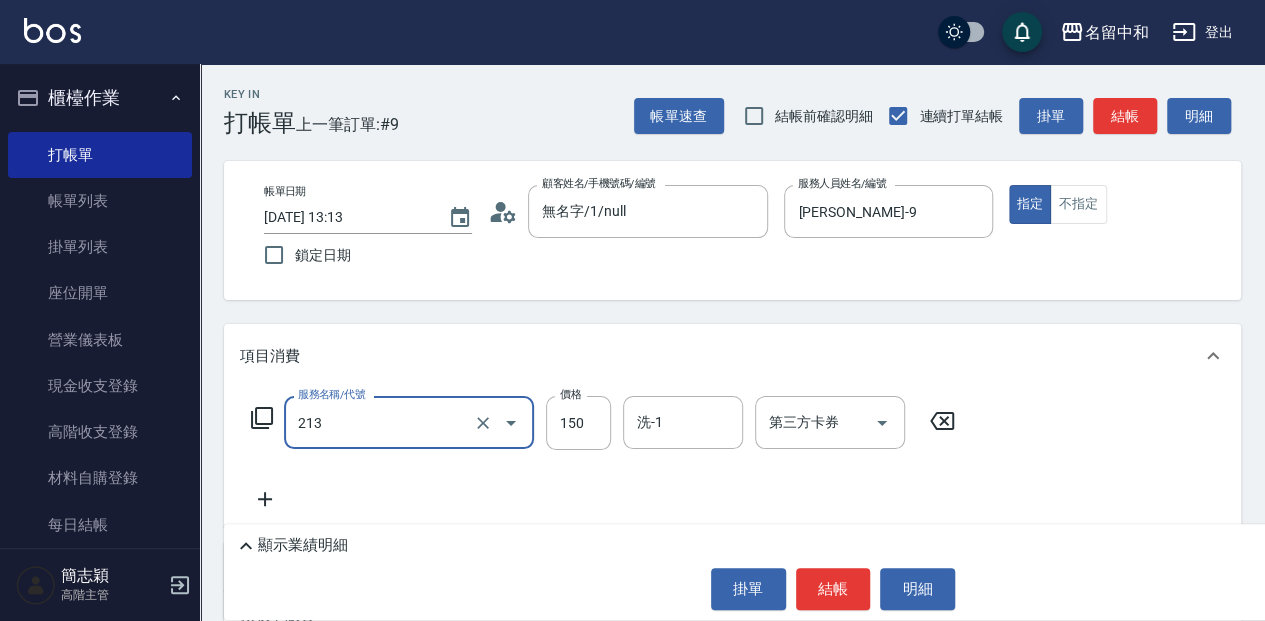 type on "親朋洗150(213)" 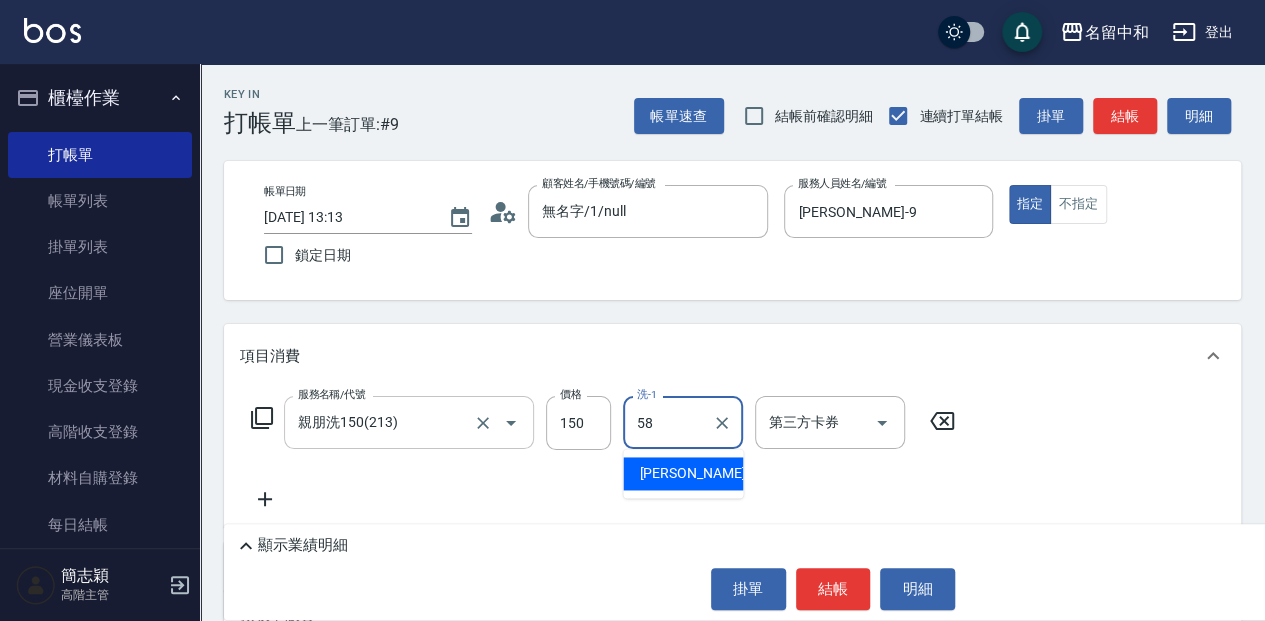 type on "[PERSON_NAME]-58" 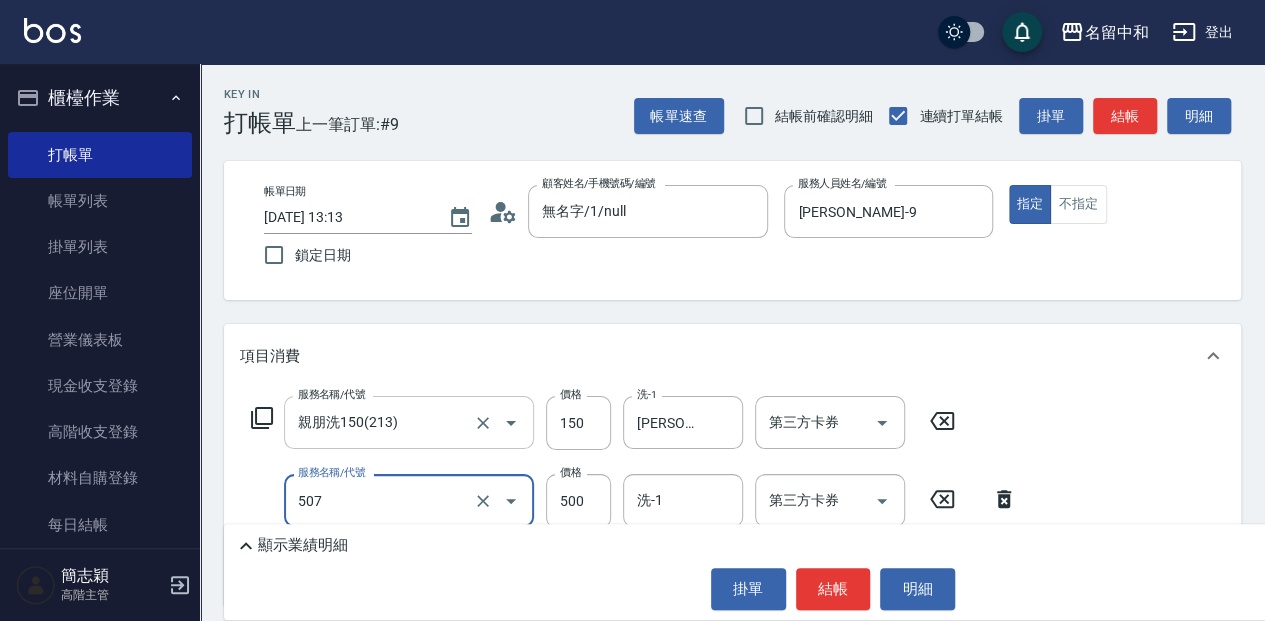 type on "補染(507)" 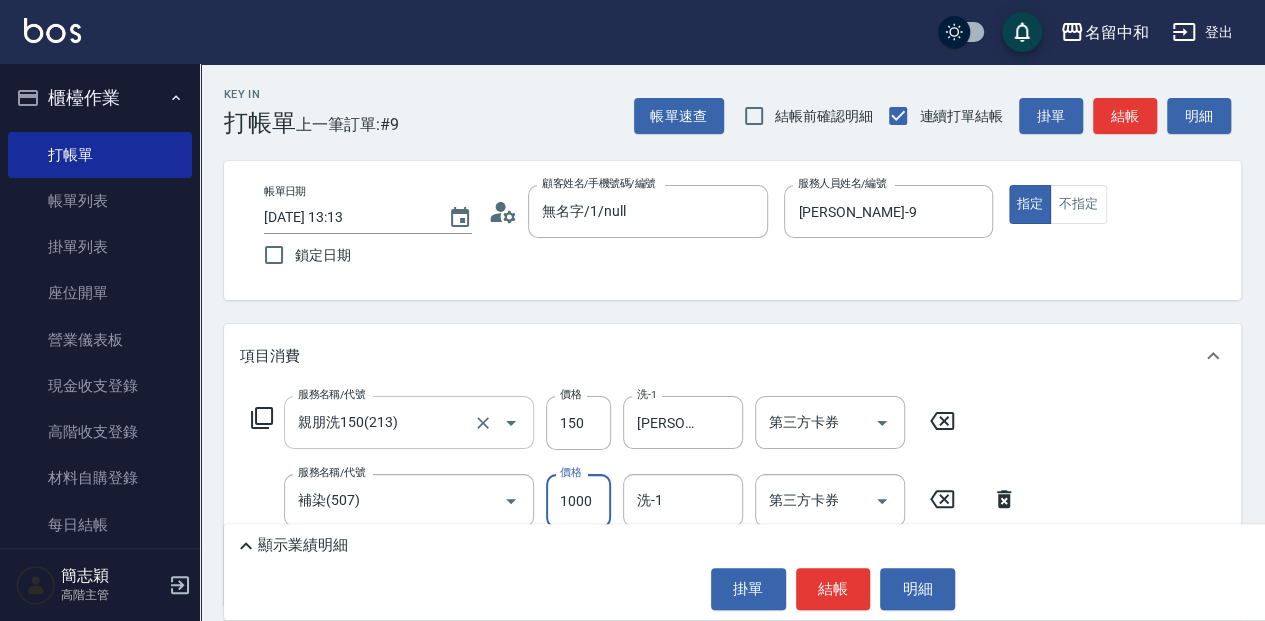 type on "1000" 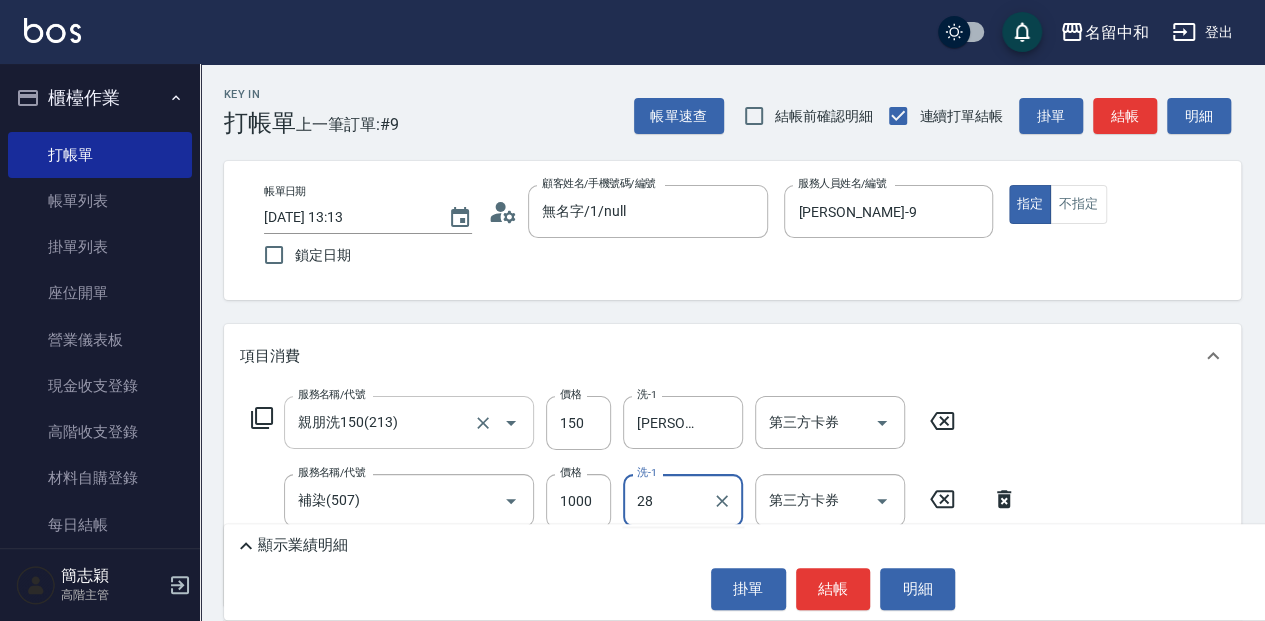 type on "28" 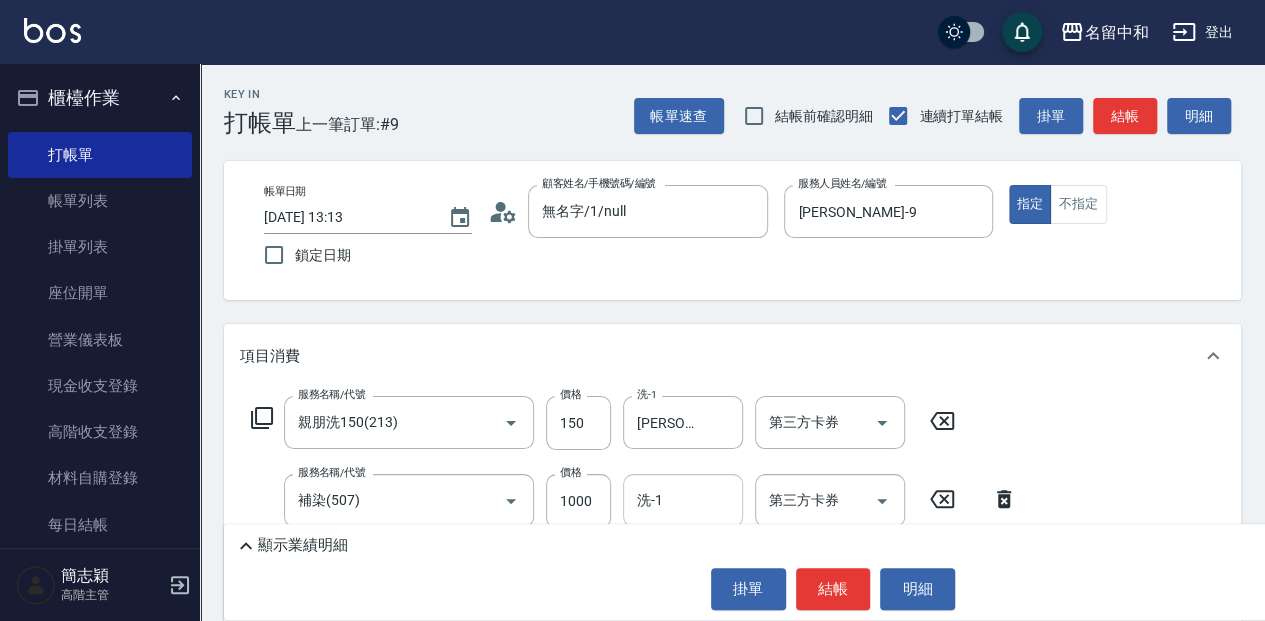 click on "洗-1" at bounding box center (683, 500) 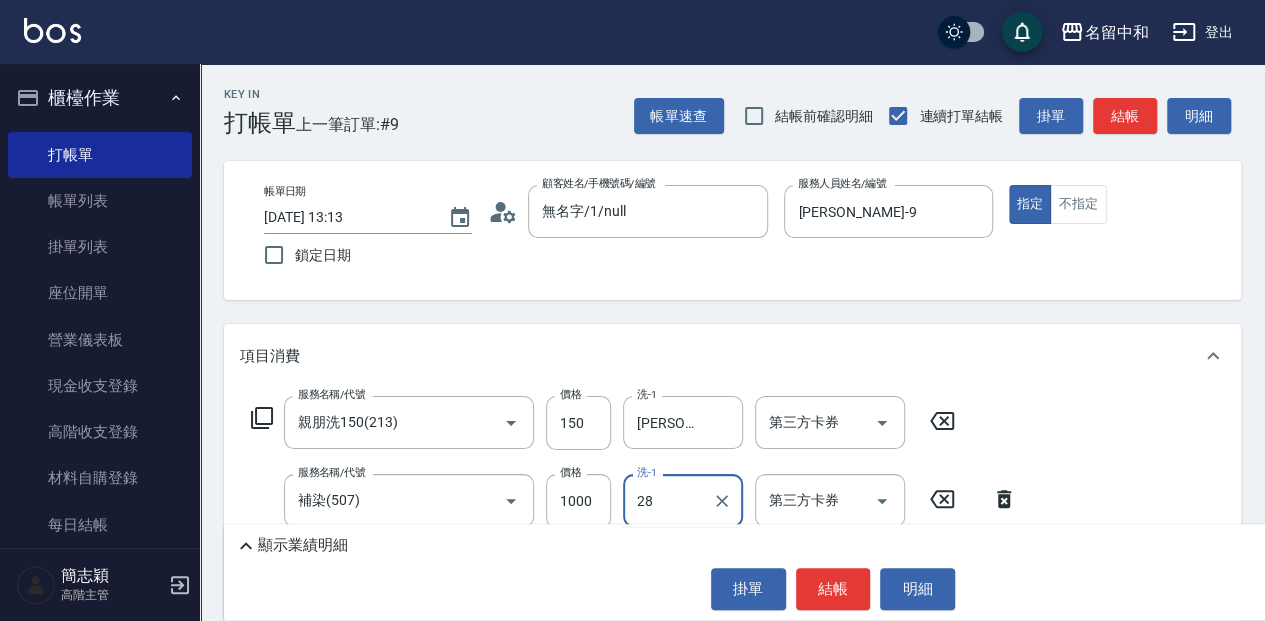 type on "2" 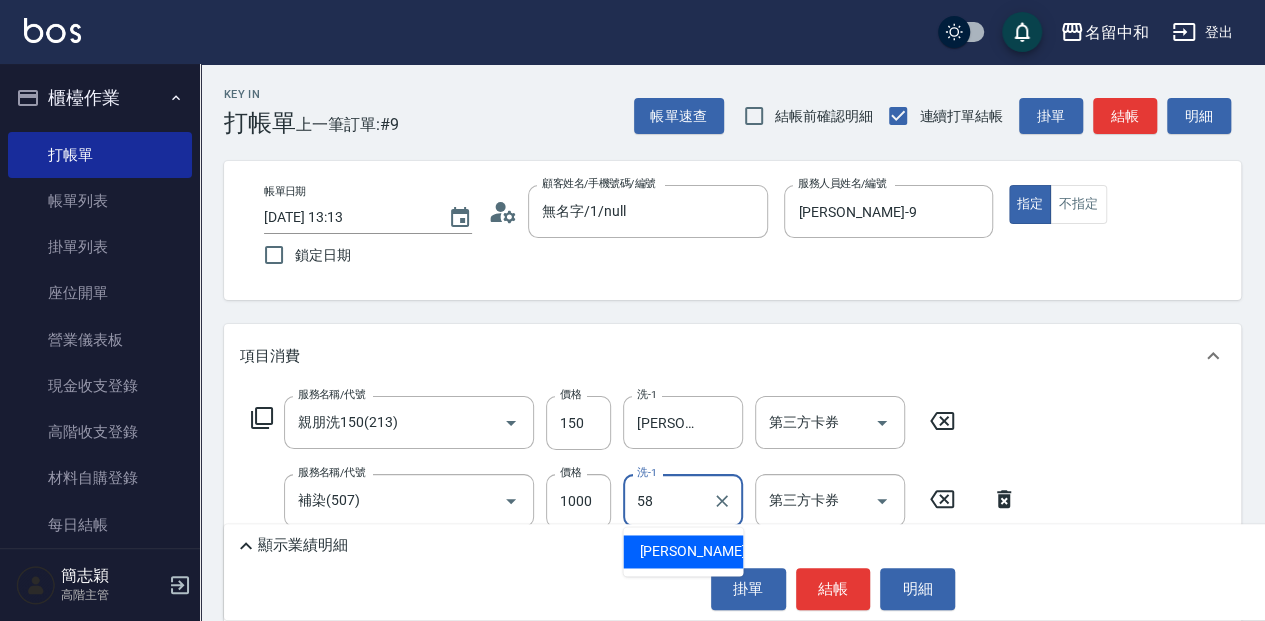 type on "[PERSON_NAME]-58" 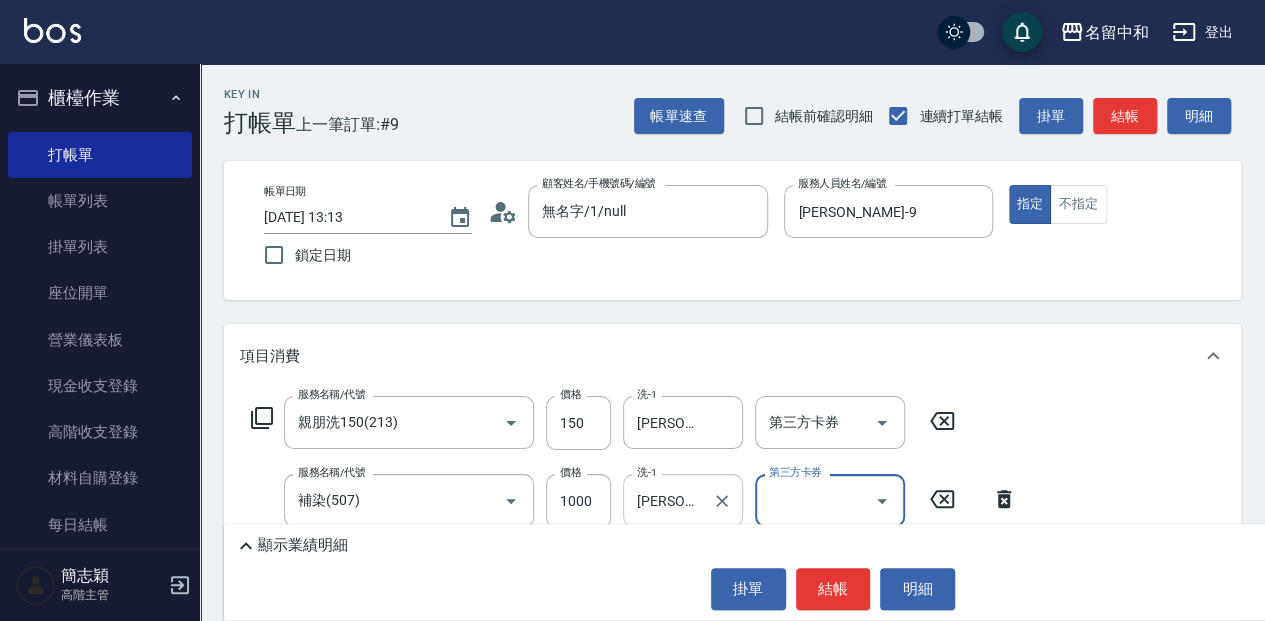 scroll, scrollTop: 66, scrollLeft: 0, axis: vertical 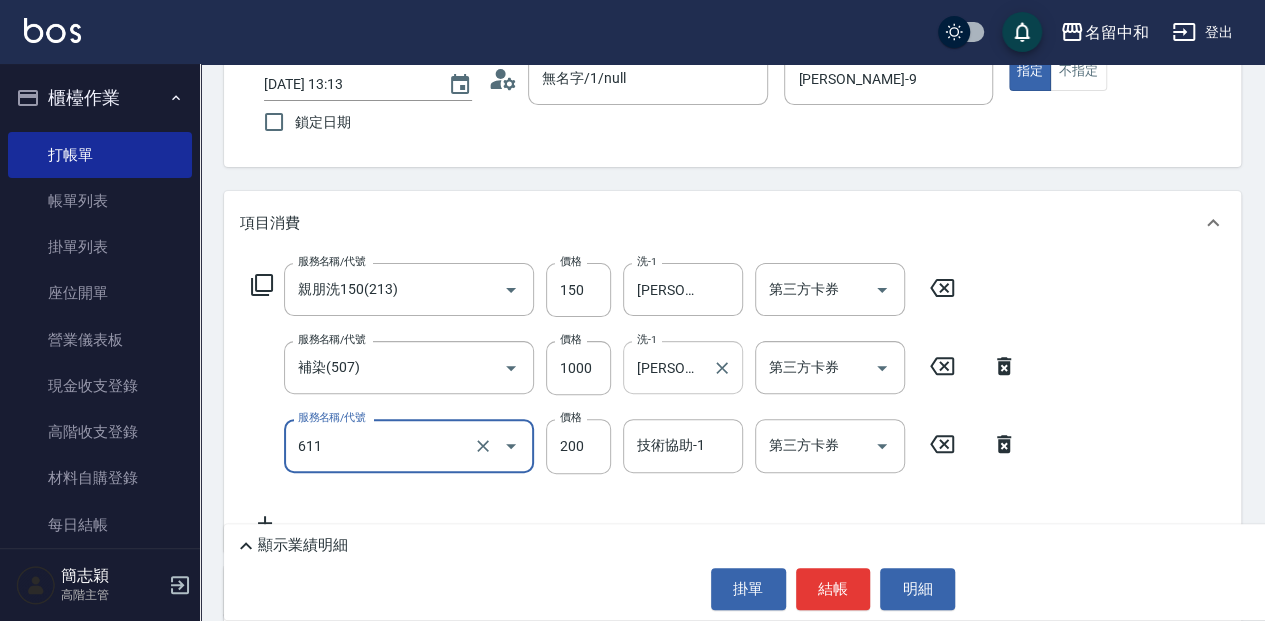 type on "染.頭皮隔離(611)" 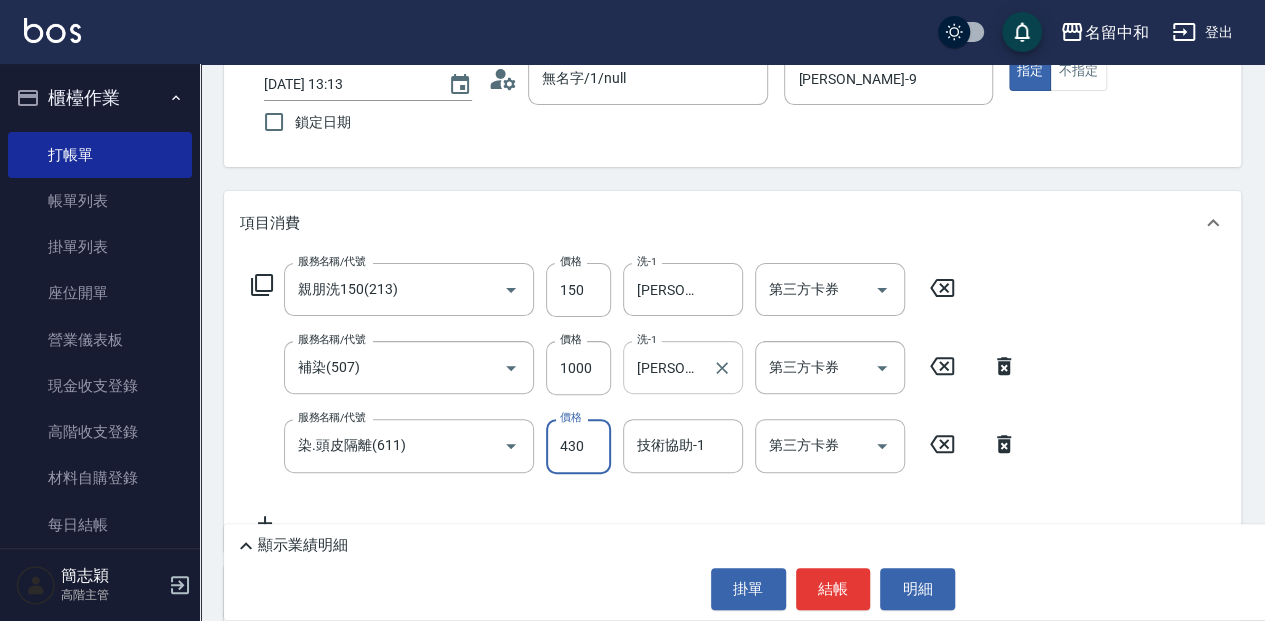 type on "430" 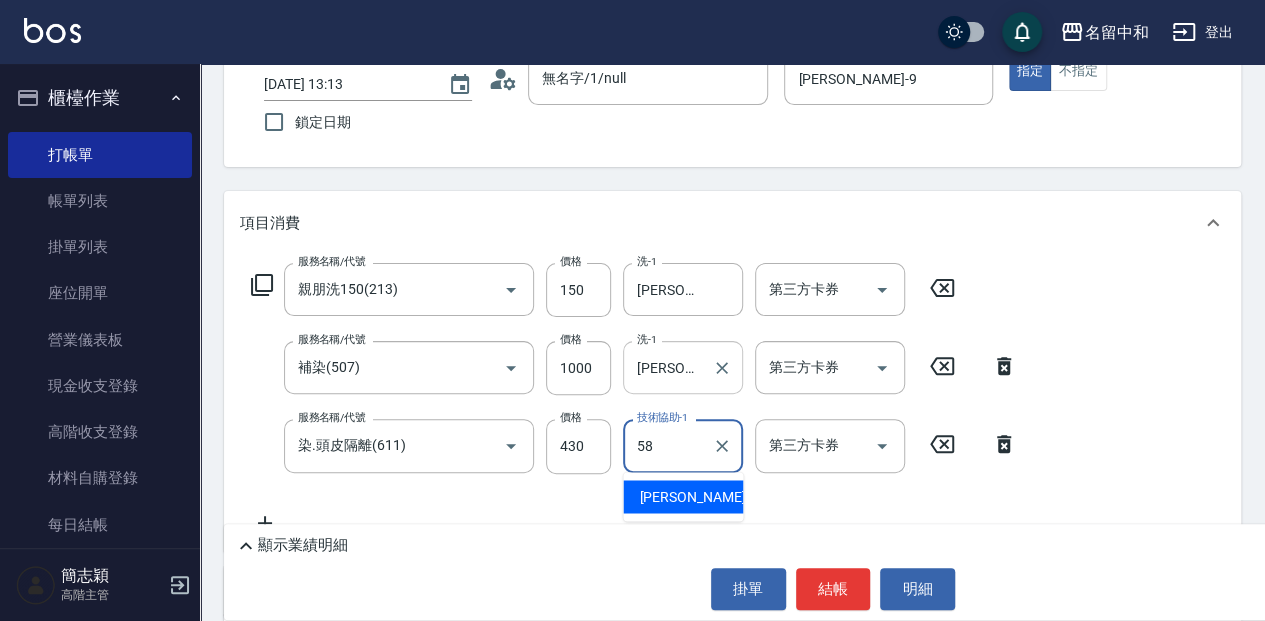 type on "[PERSON_NAME]-58" 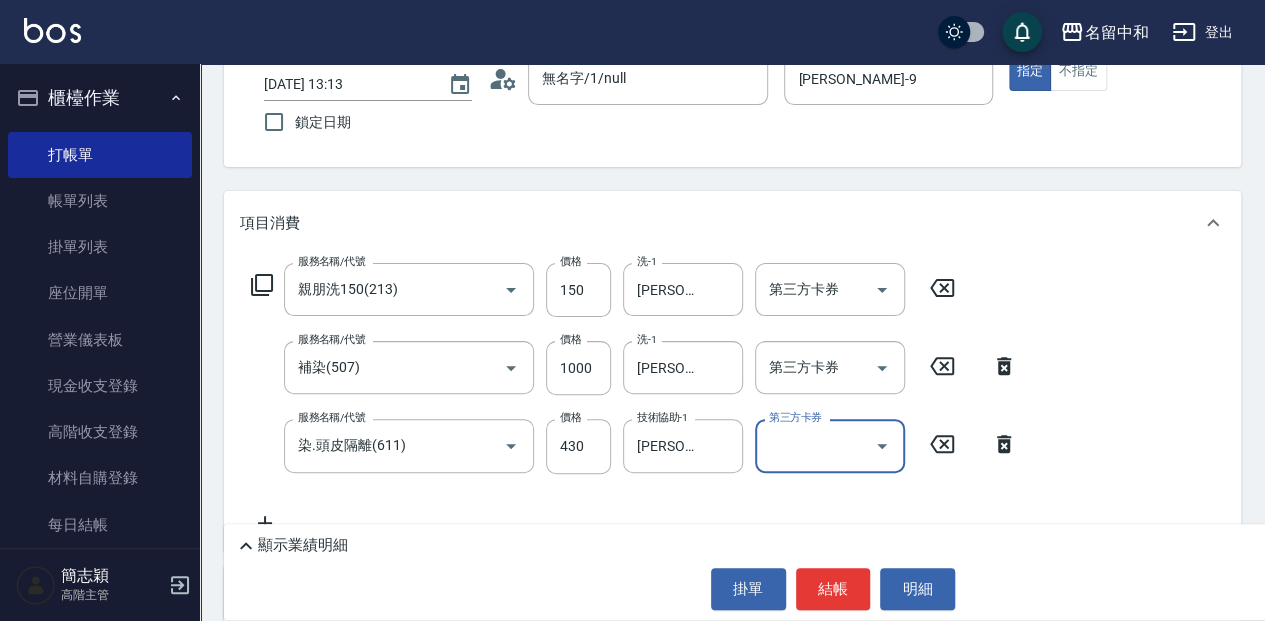 click on "顯示業績明細" at bounding box center [303, 545] 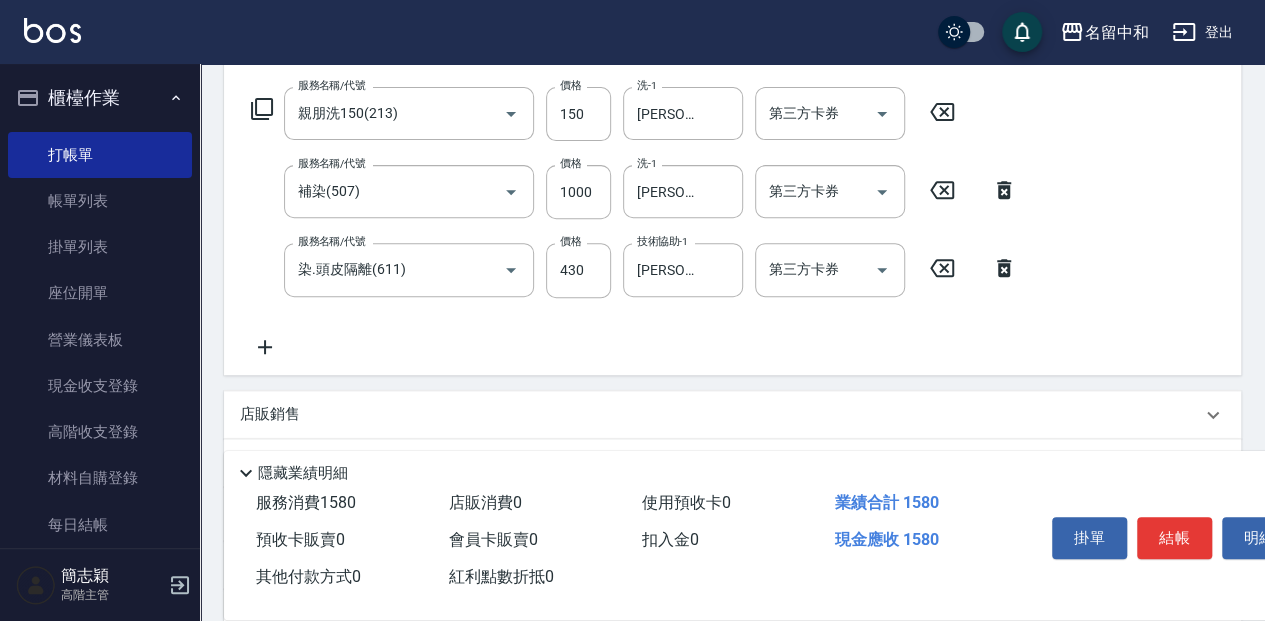 scroll, scrollTop: 333, scrollLeft: 0, axis: vertical 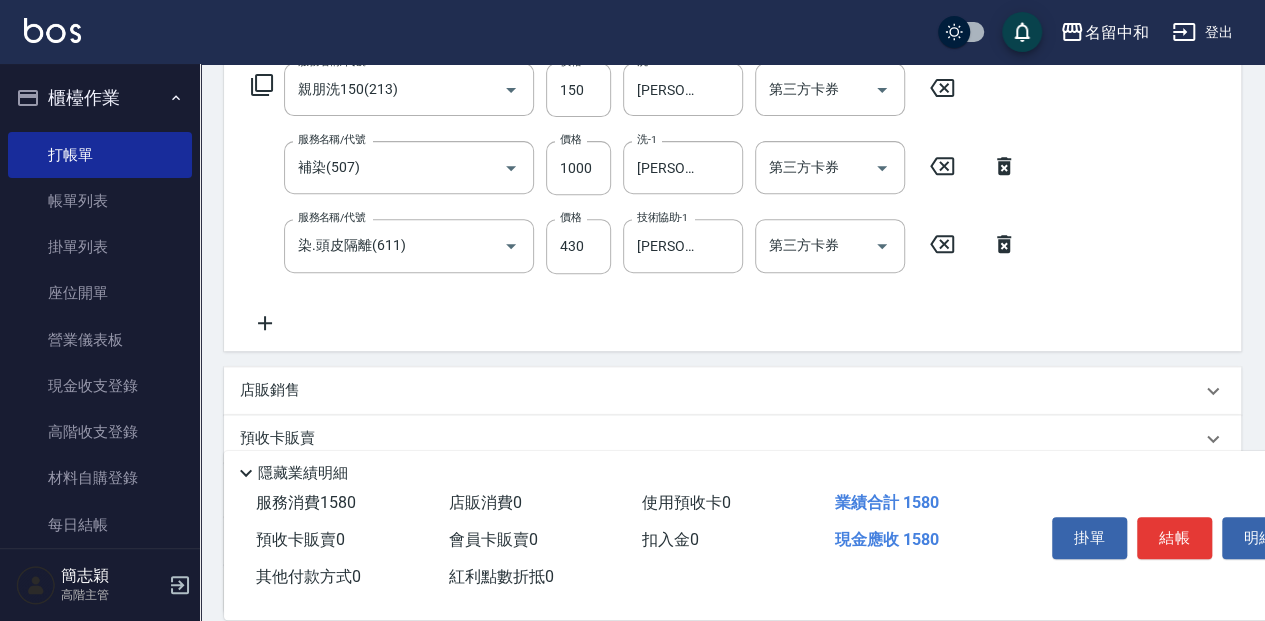 click 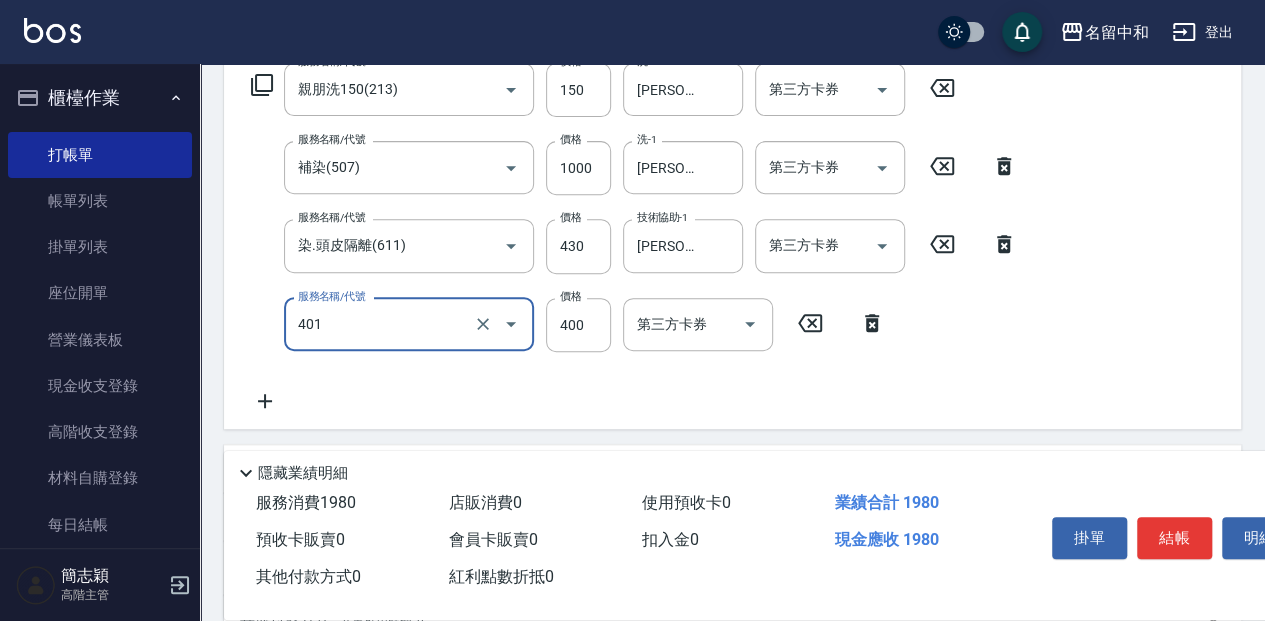 type on "剪髮(400)(401)" 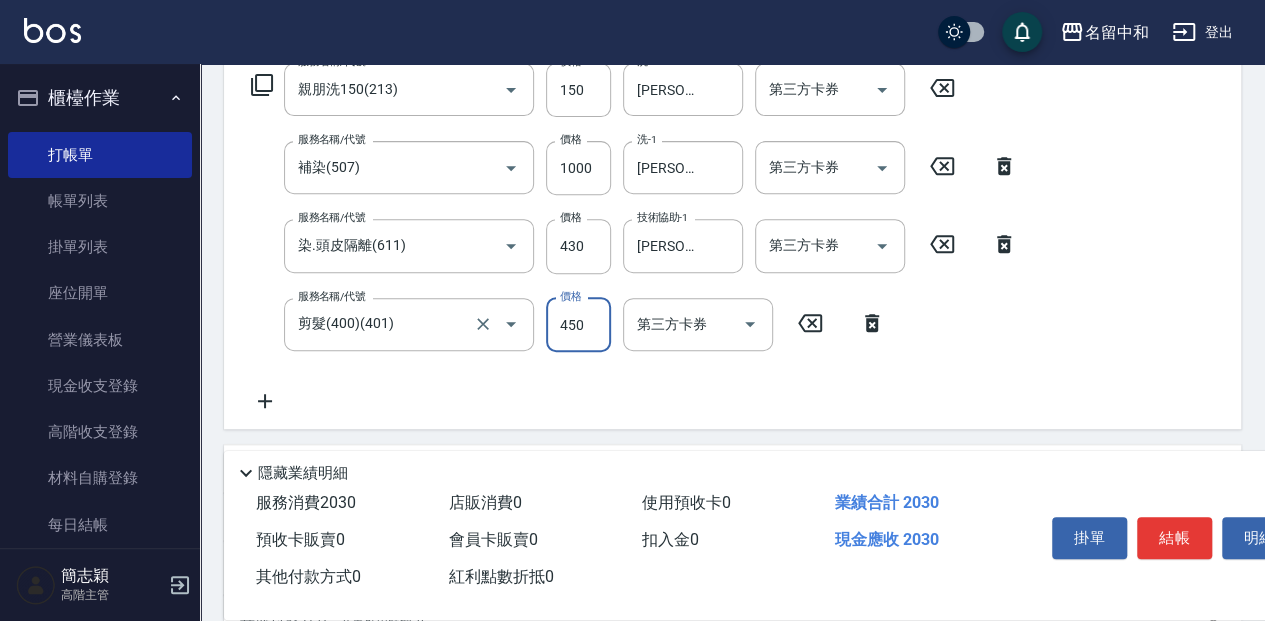 type on "450" 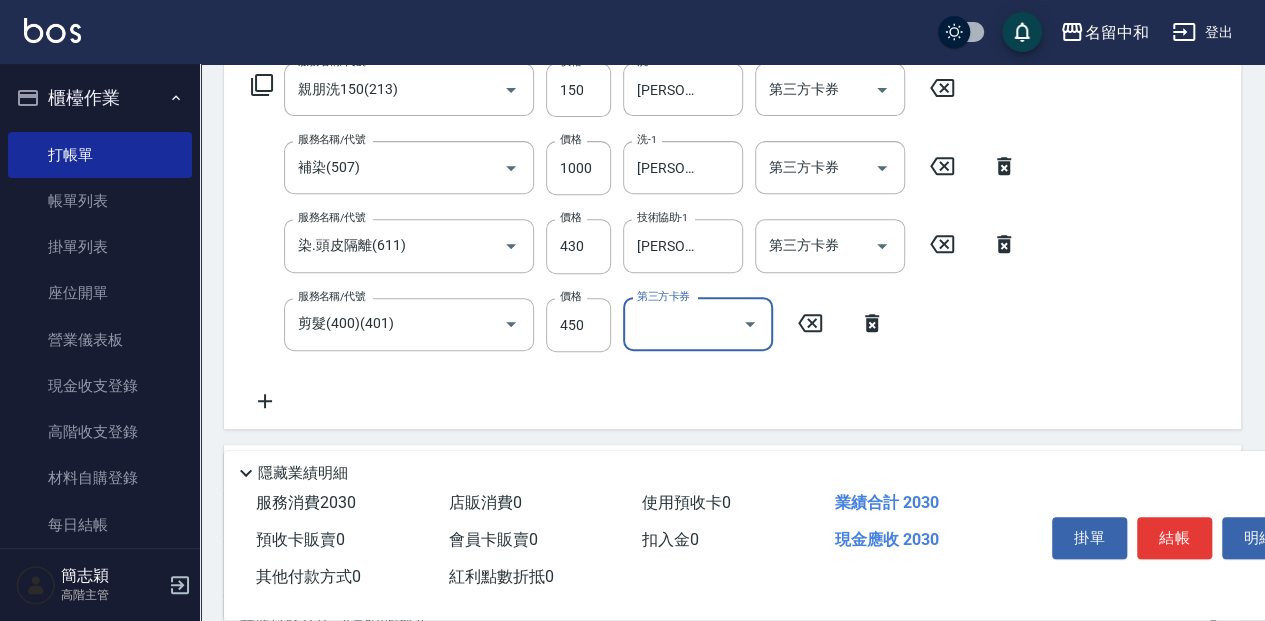 click on "掛單 結帳 明細" at bounding box center (1174, 540) 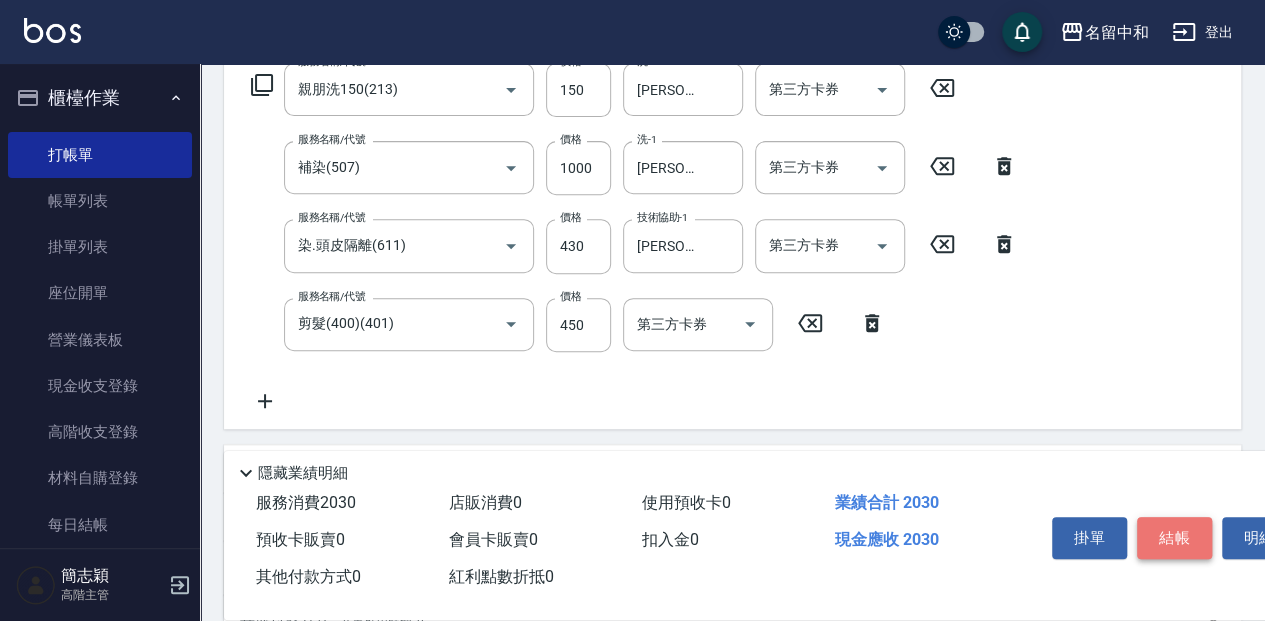 click on "結帳" at bounding box center (1174, 538) 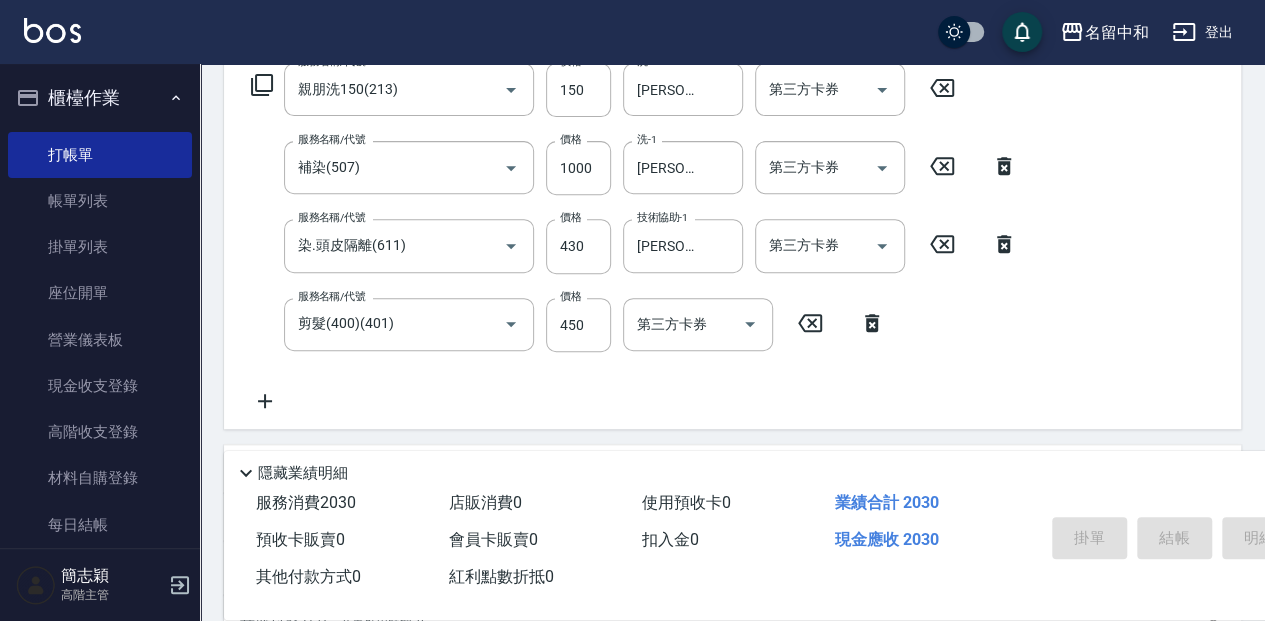type on "[DATE] 13:15" 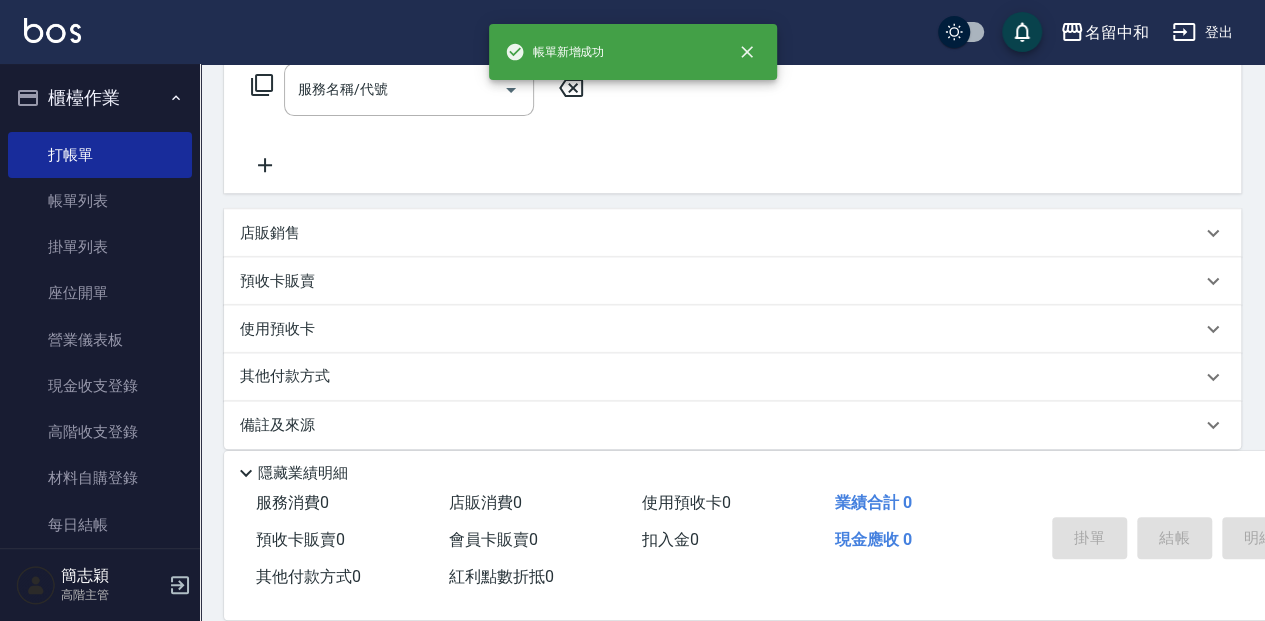 scroll, scrollTop: 0, scrollLeft: 0, axis: both 